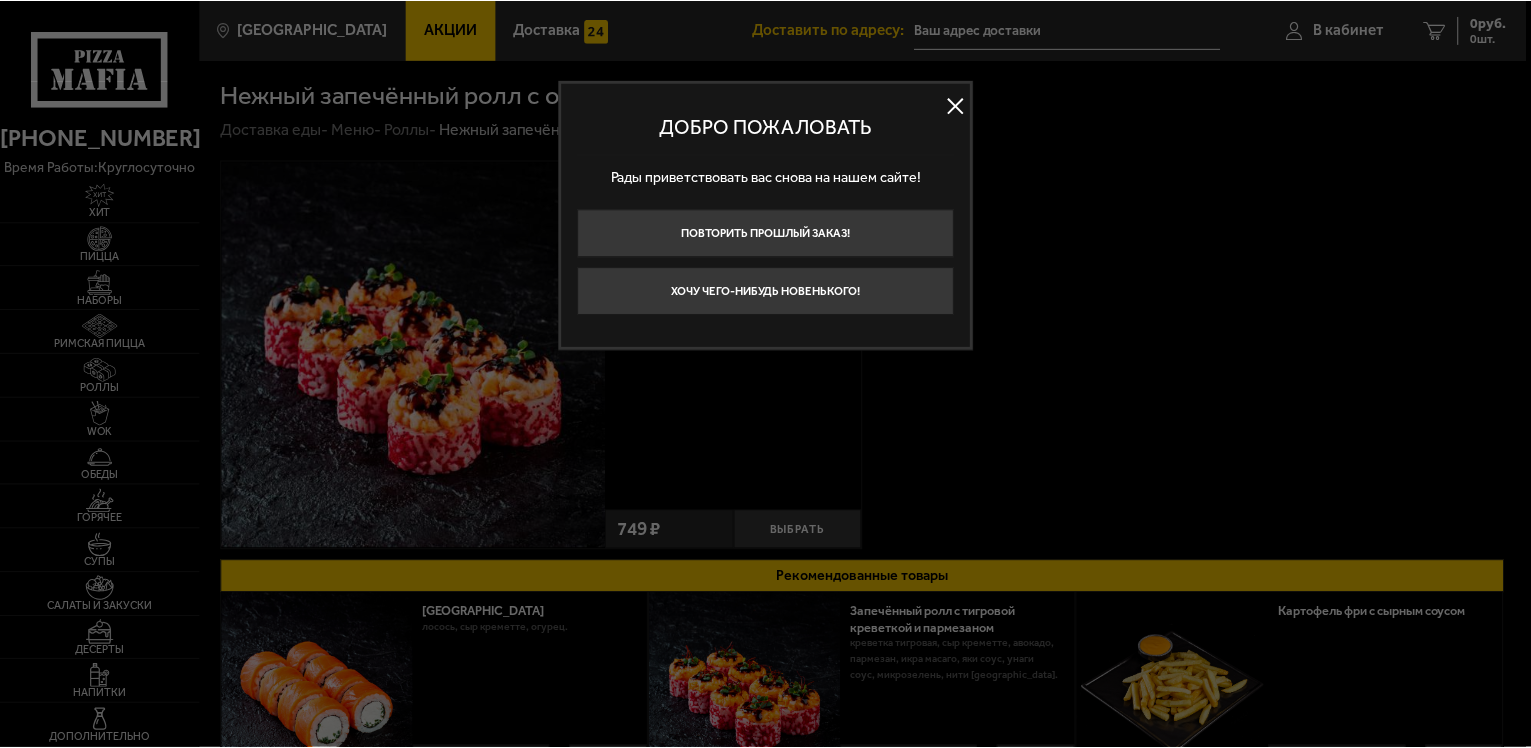scroll, scrollTop: 0, scrollLeft: 0, axis: both 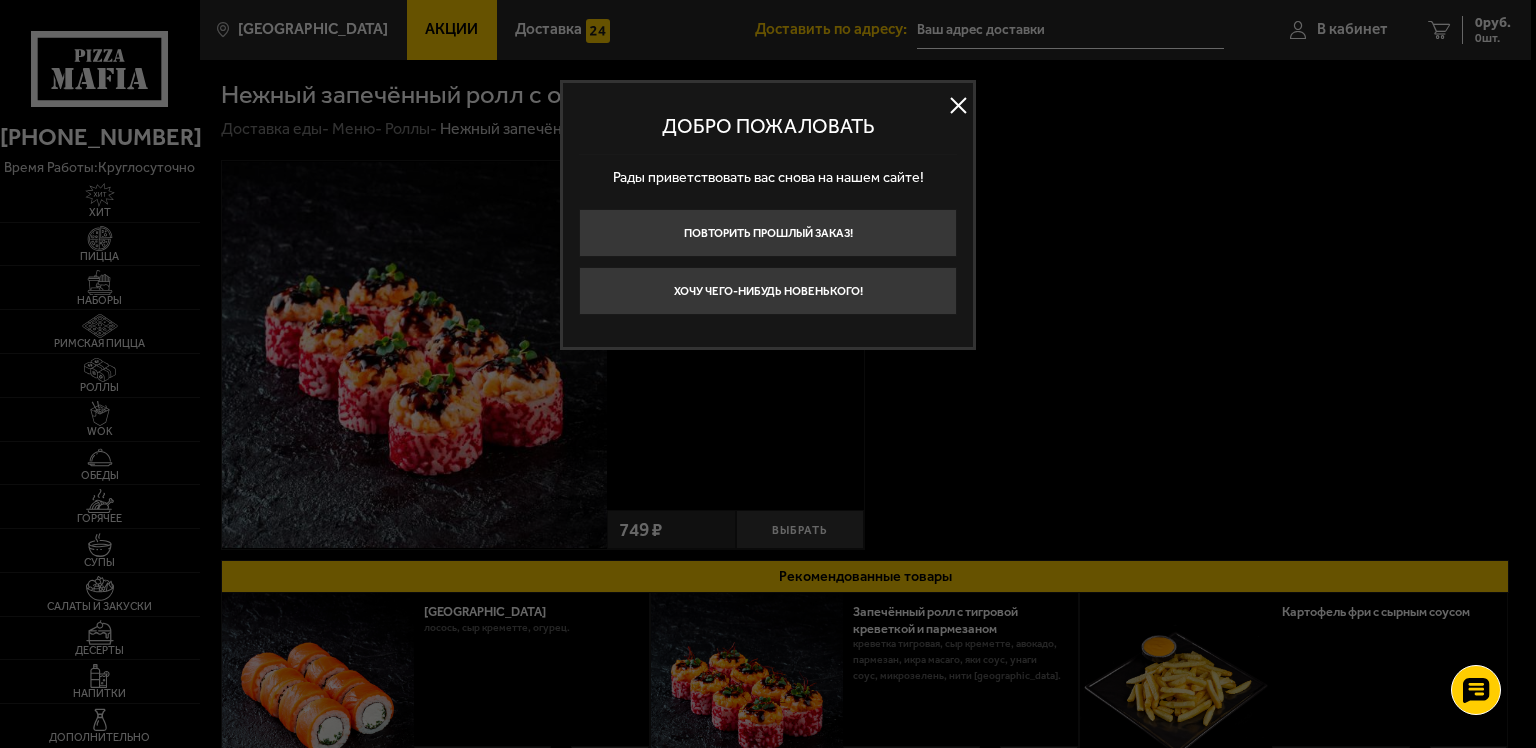 click at bounding box center [958, 106] 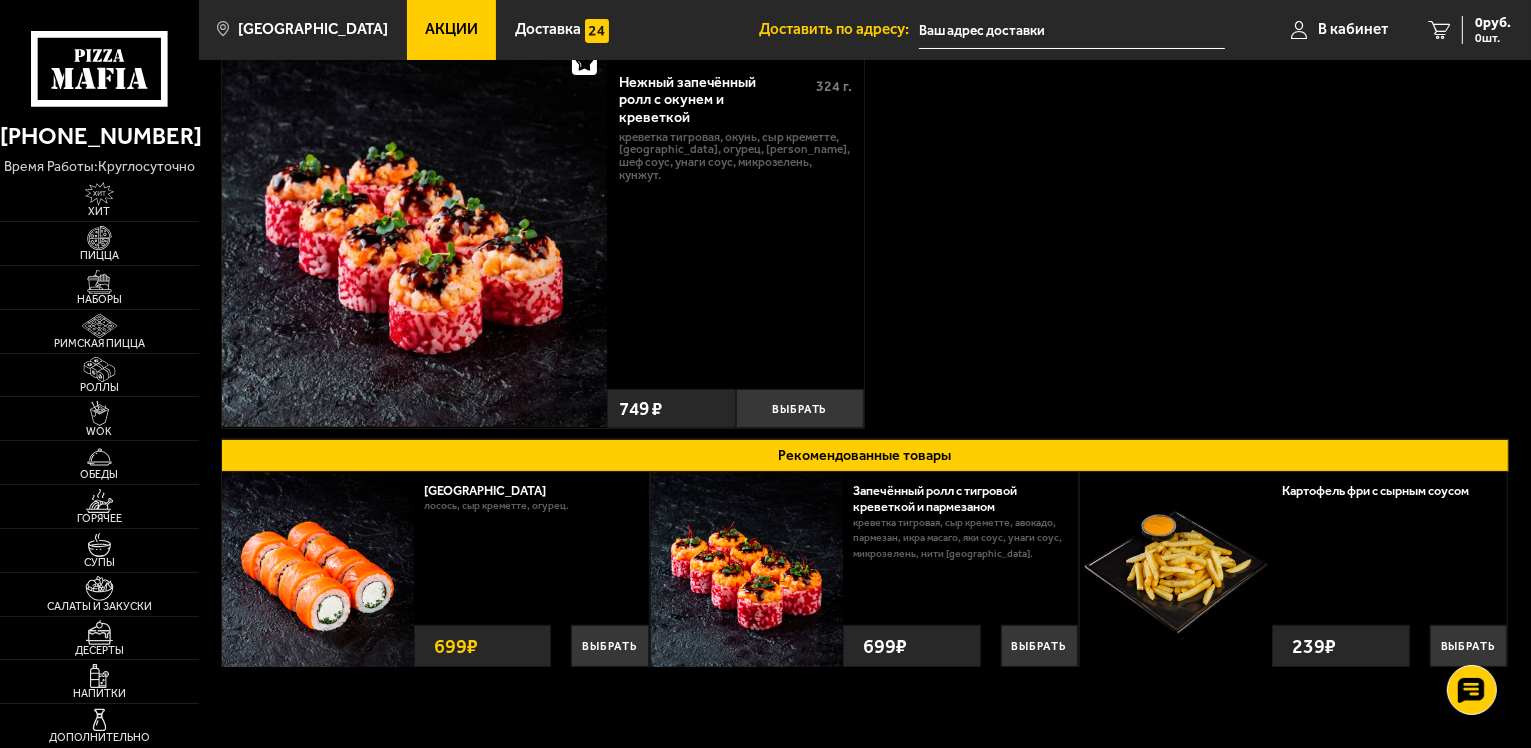 scroll, scrollTop: 0, scrollLeft: 0, axis: both 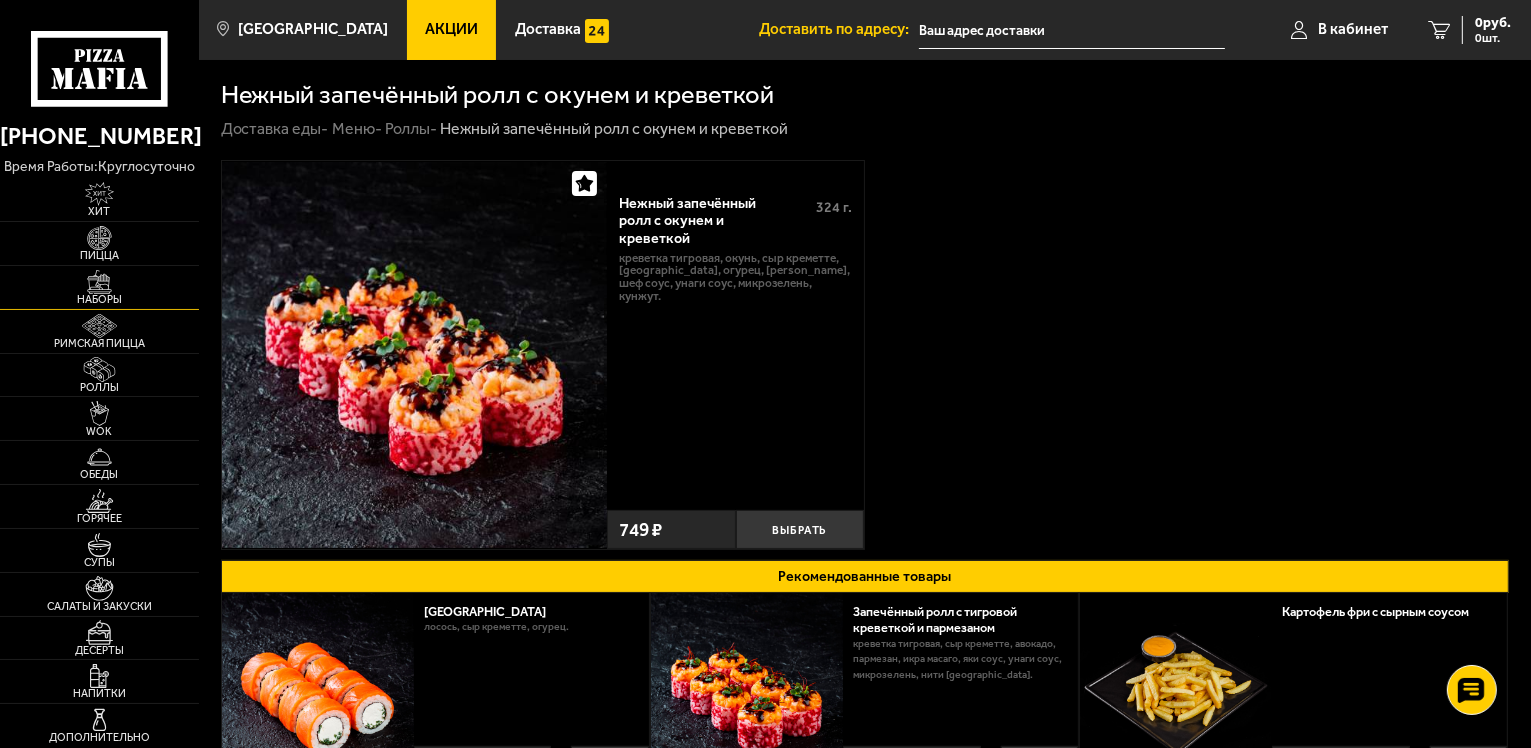 click on "Наборы" at bounding box center (99, 299) 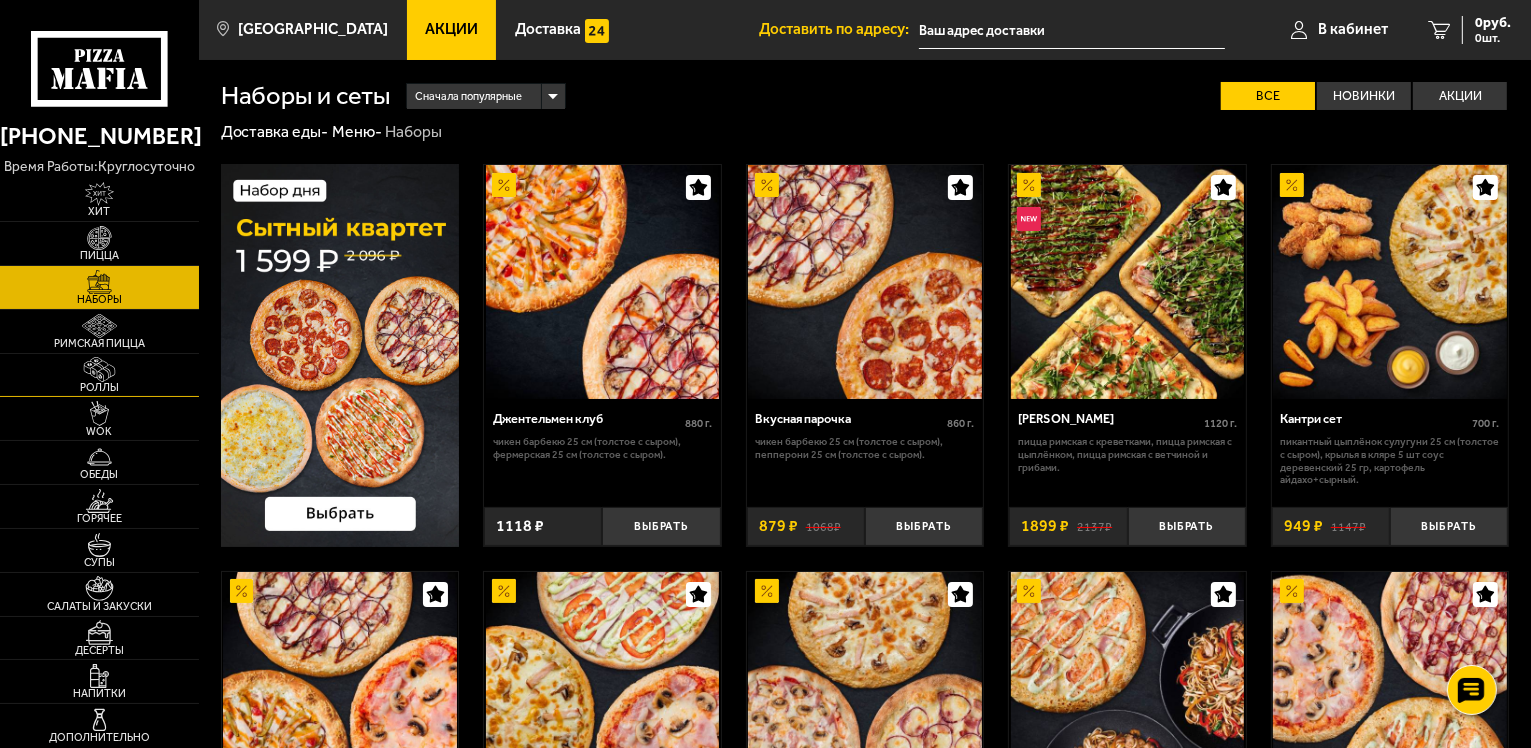 click on "Роллы" at bounding box center [99, 387] 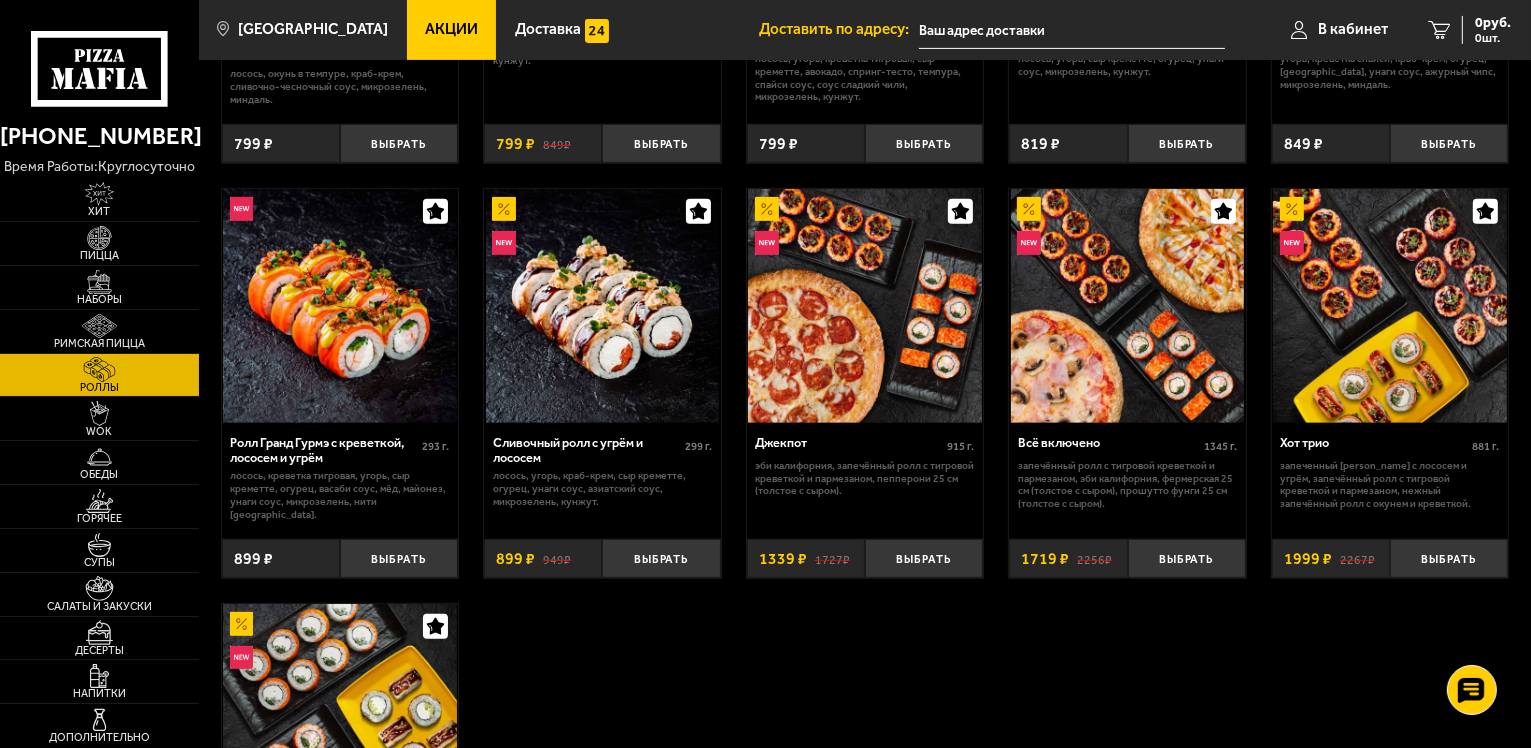 scroll, scrollTop: 800, scrollLeft: 0, axis: vertical 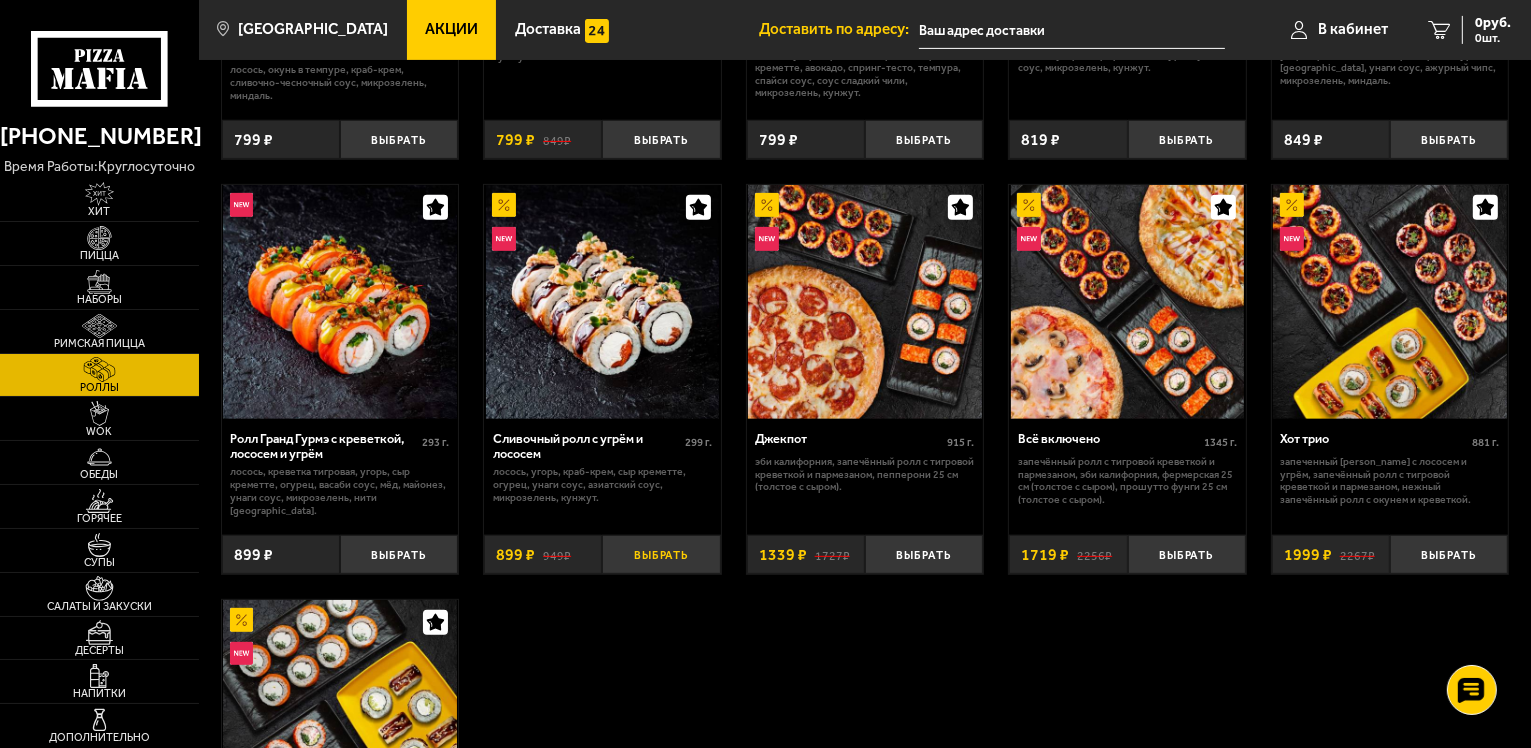 click on "Выбрать" at bounding box center (661, 554) 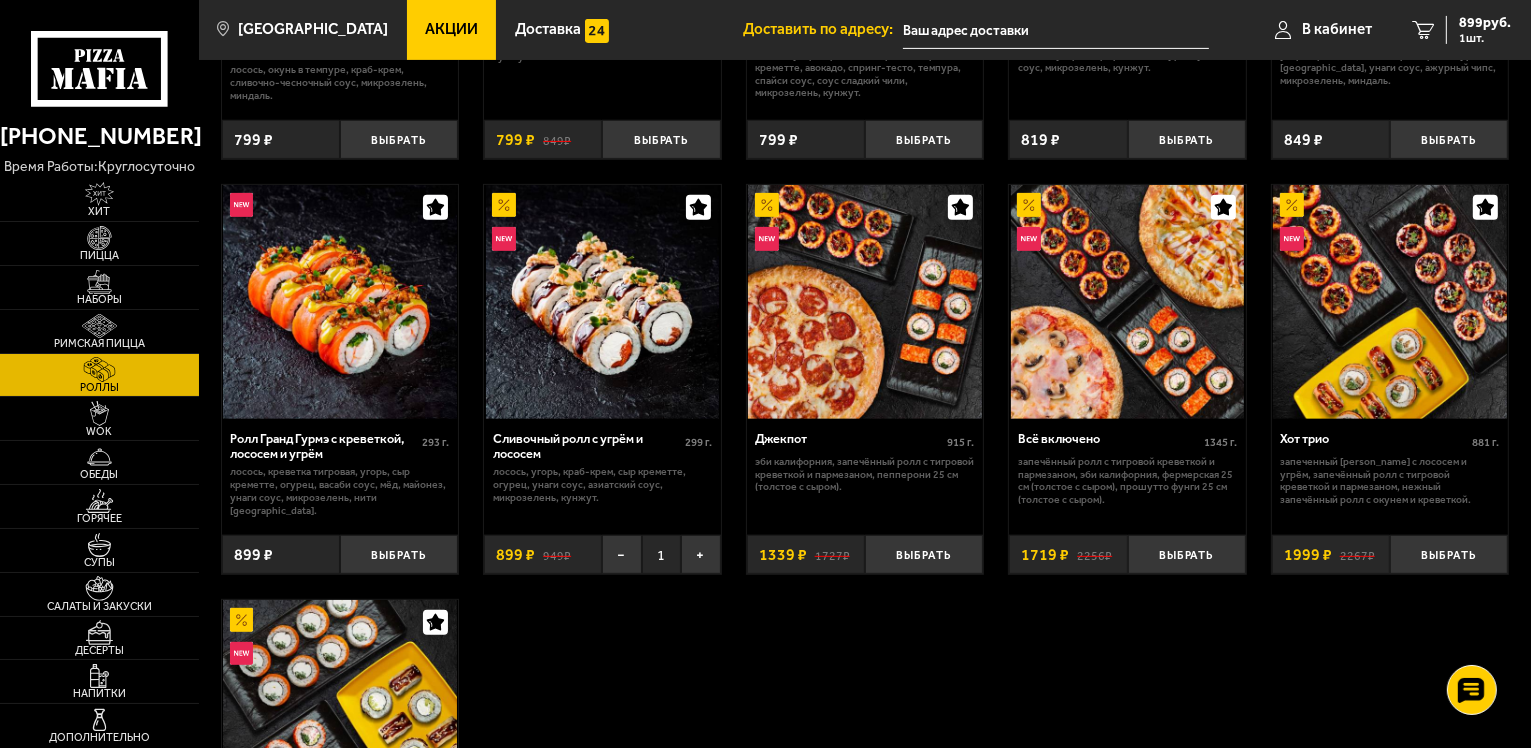 click at bounding box center (602, 302) 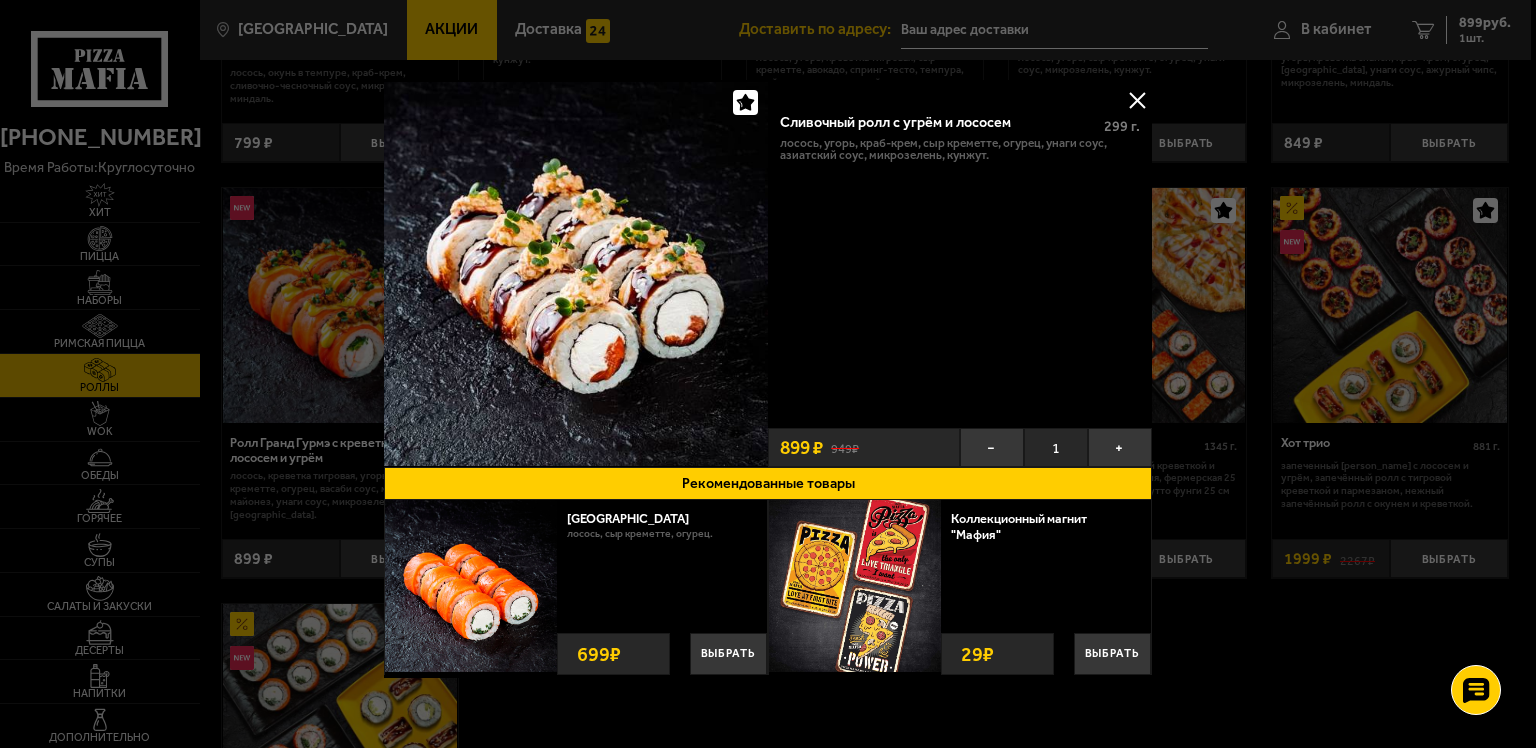 click at bounding box center (1137, 100) 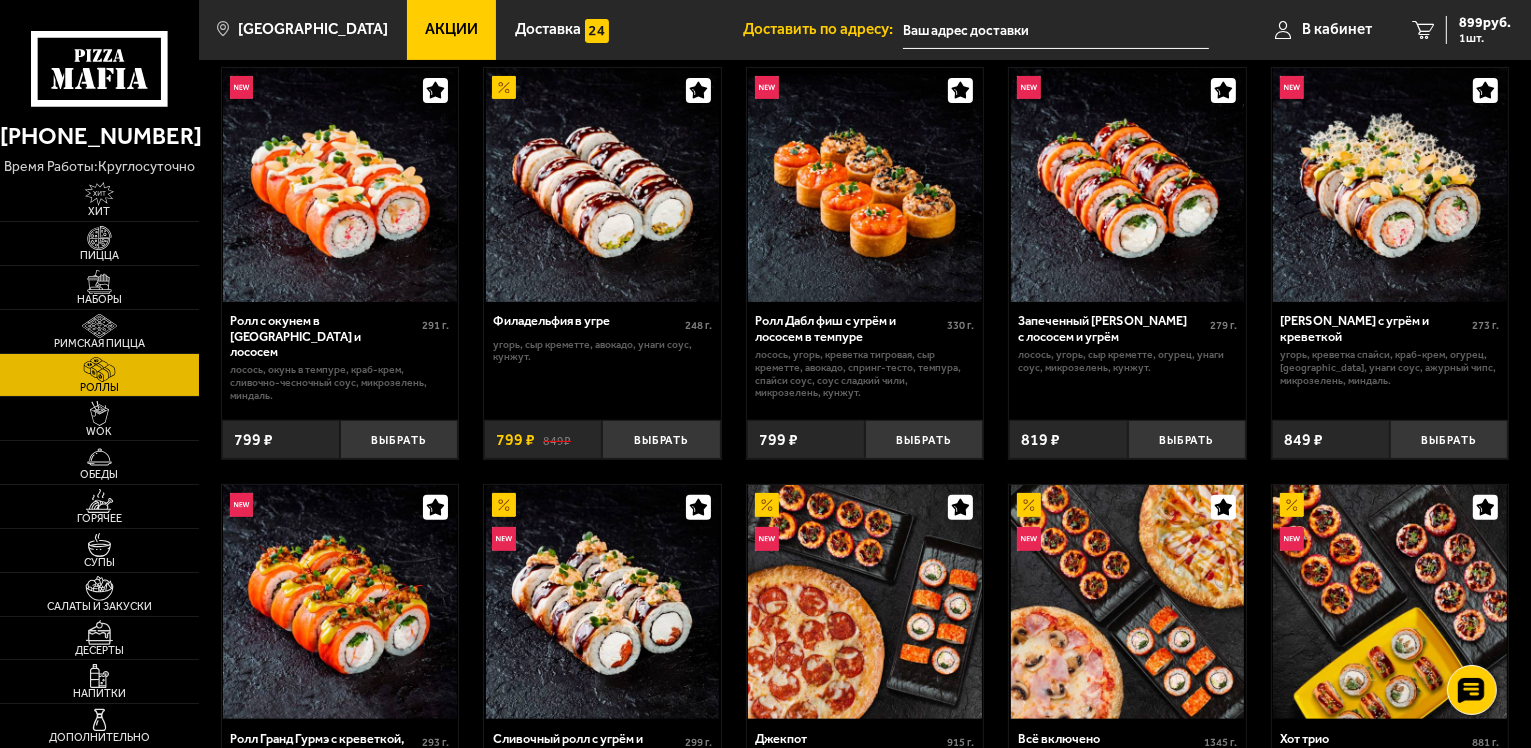 scroll, scrollTop: 500, scrollLeft: 0, axis: vertical 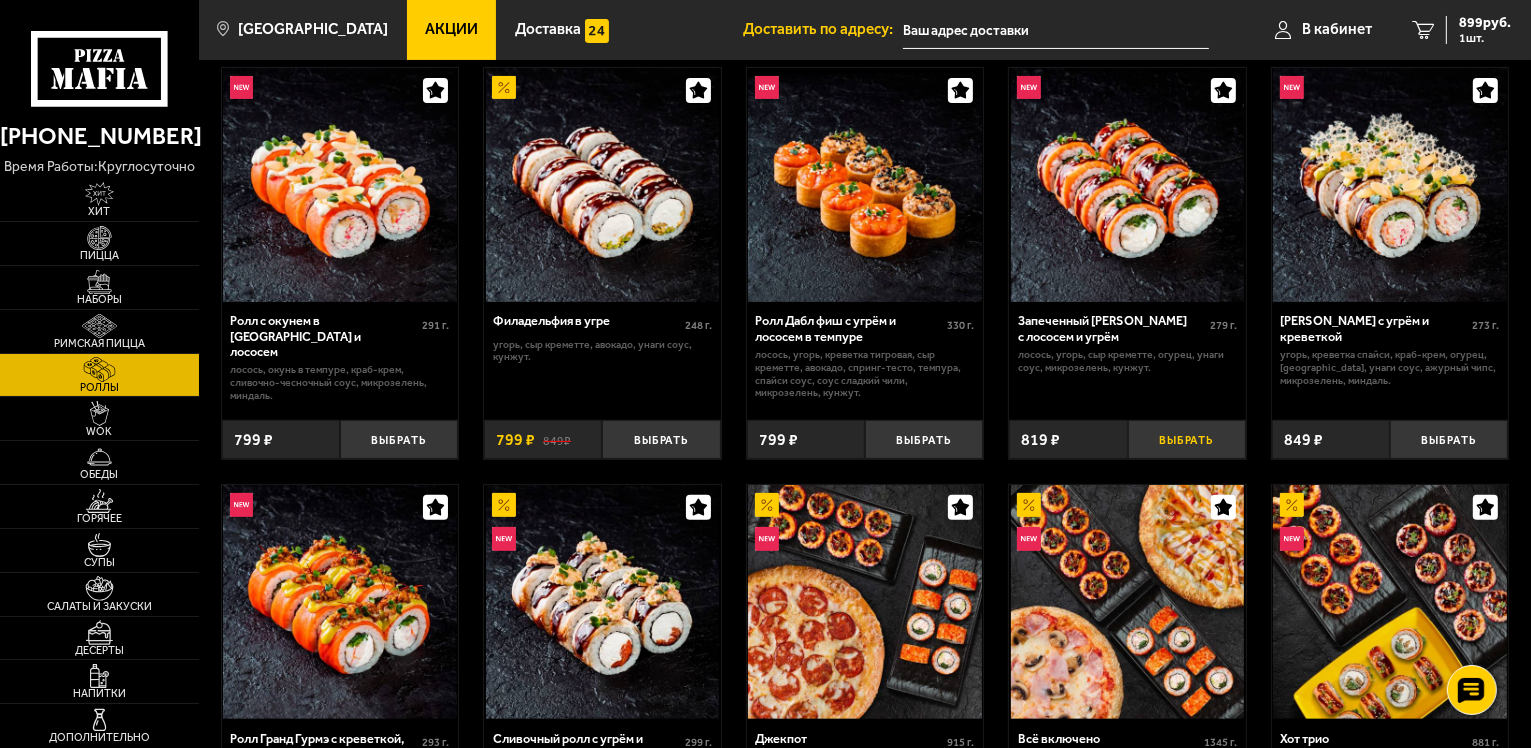 click on "Выбрать" at bounding box center [1187, 439] 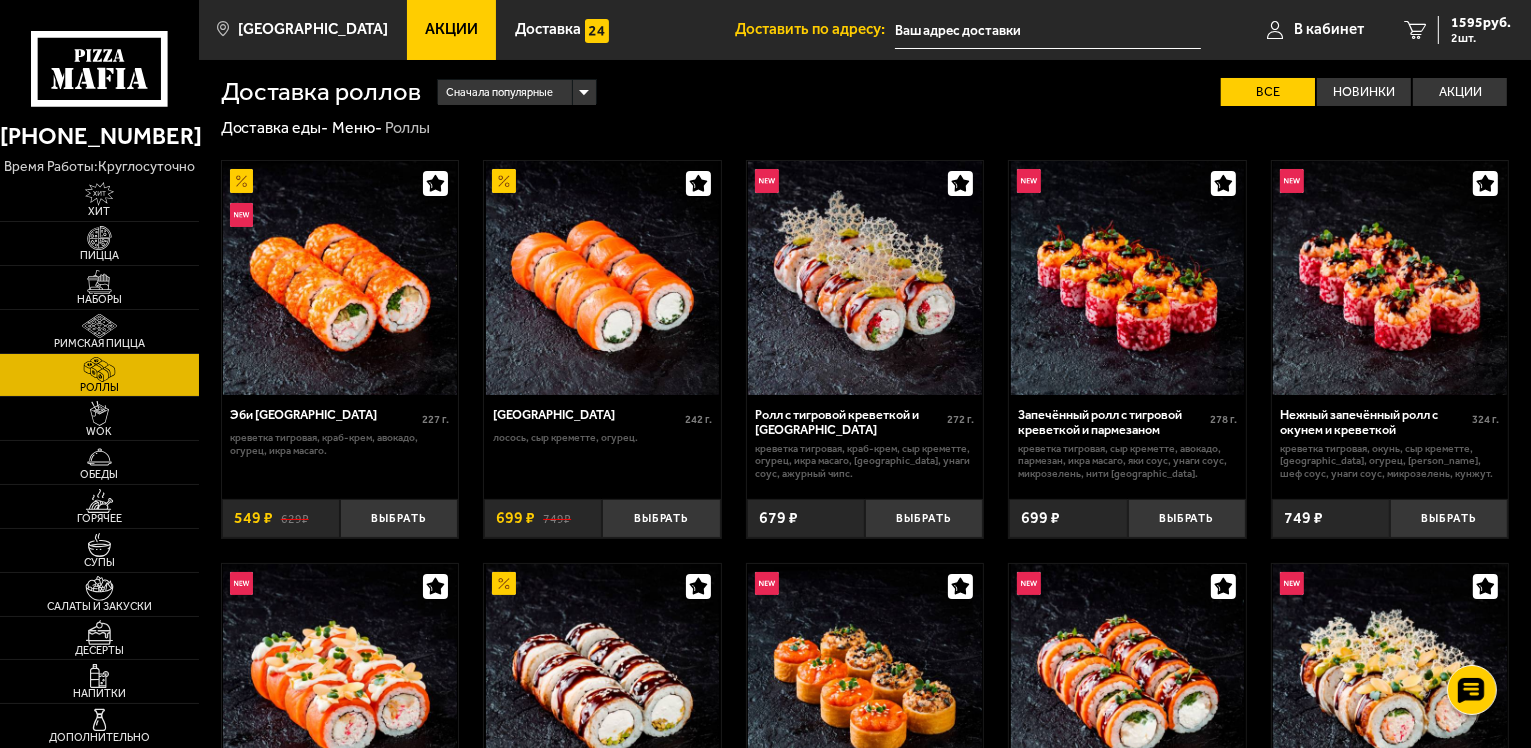 scroll, scrollTop: 0, scrollLeft: 0, axis: both 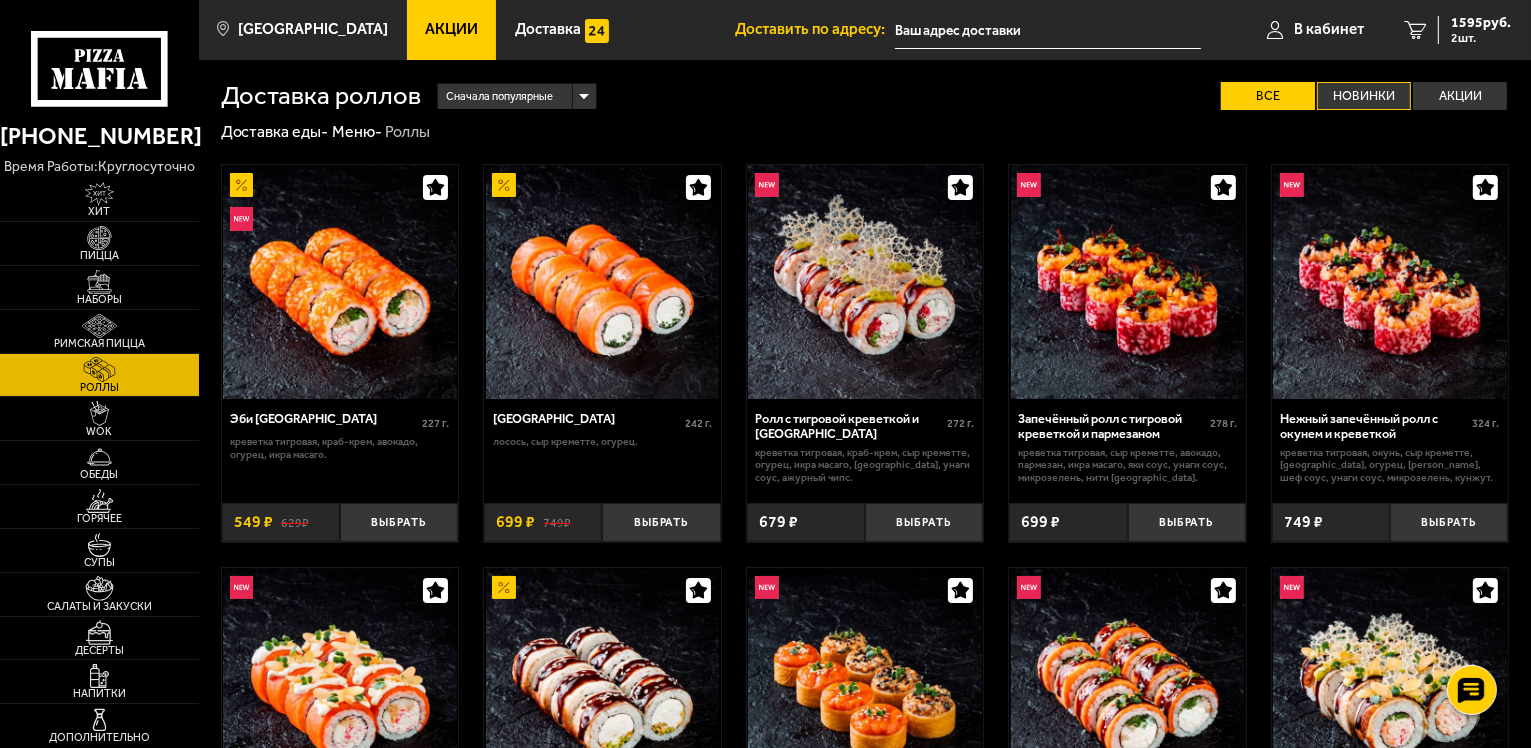 click on "Новинки" at bounding box center (1364, 96) 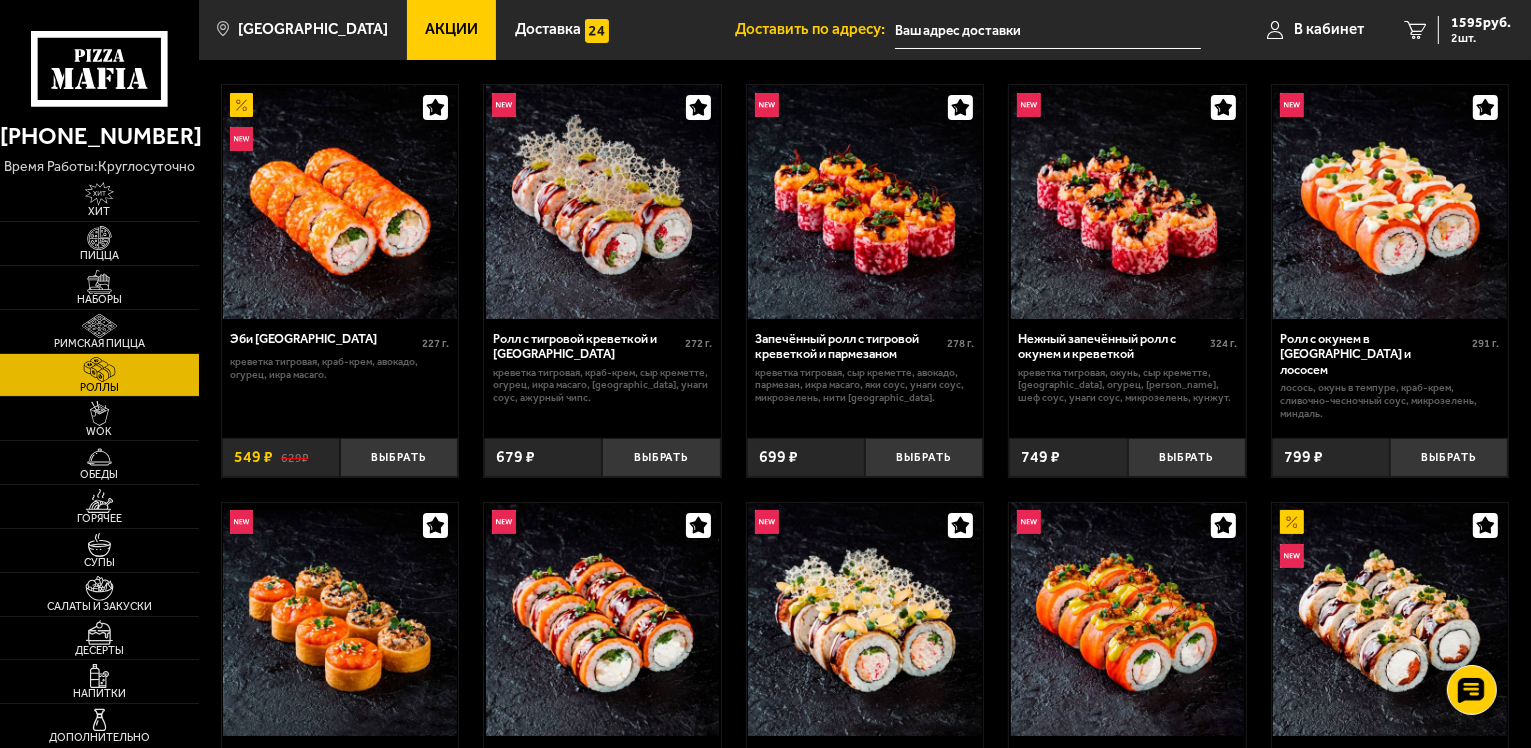 scroll, scrollTop: 0, scrollLeft: 0, axis: both 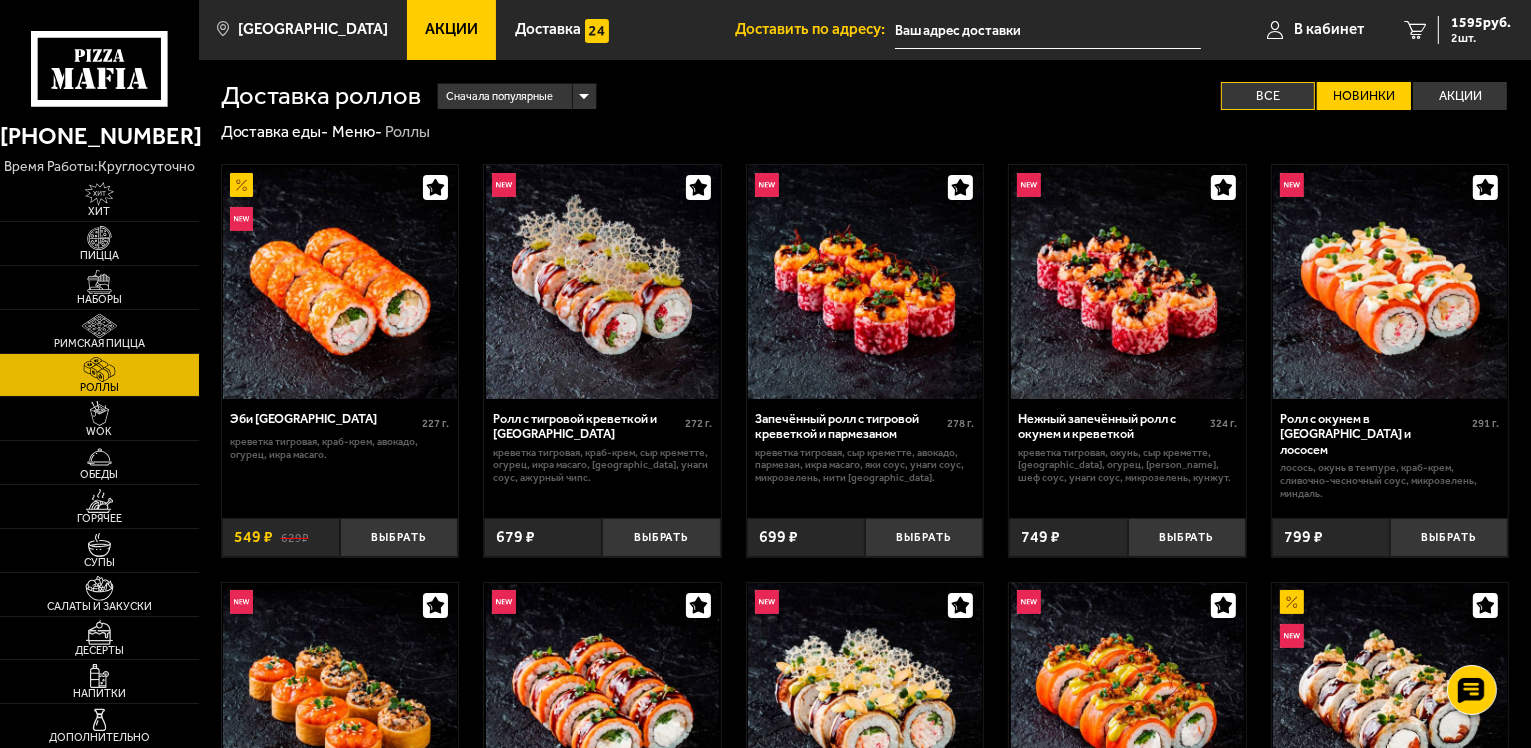 click on "Все" at bounding box center [1268, 96] 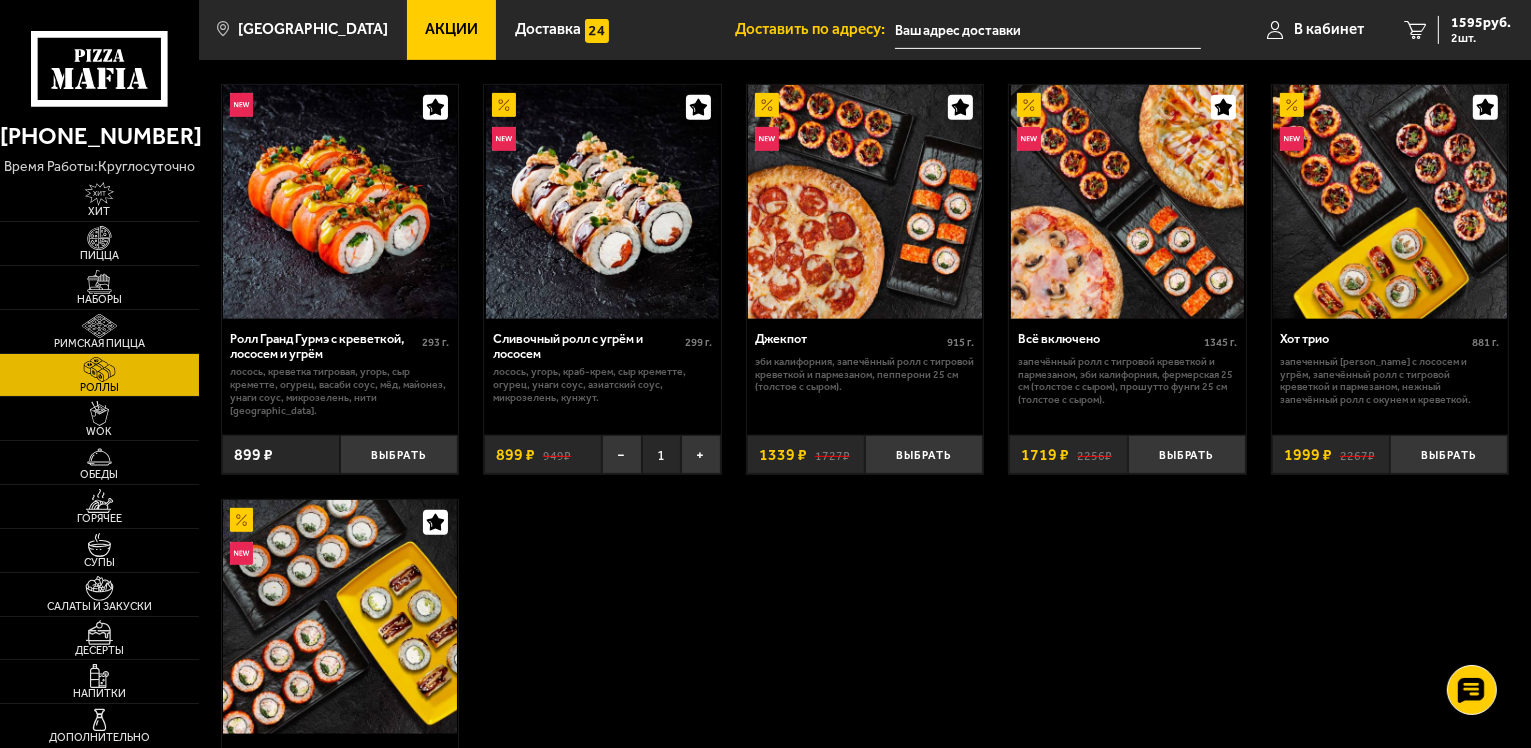 scroll, scrollTop: 900, scrollLeft: 0, axis: vertical 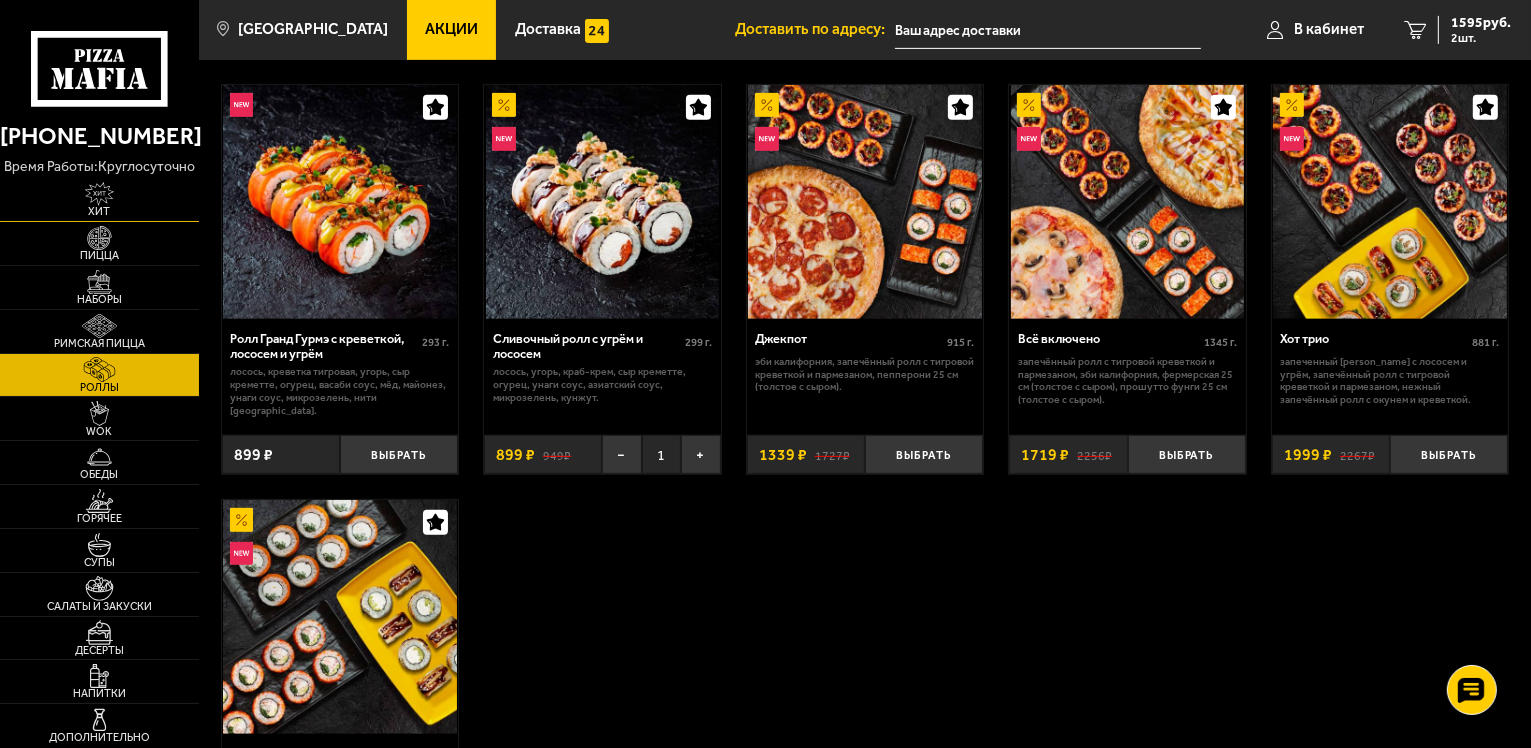 click at bounding box center [99, 194] 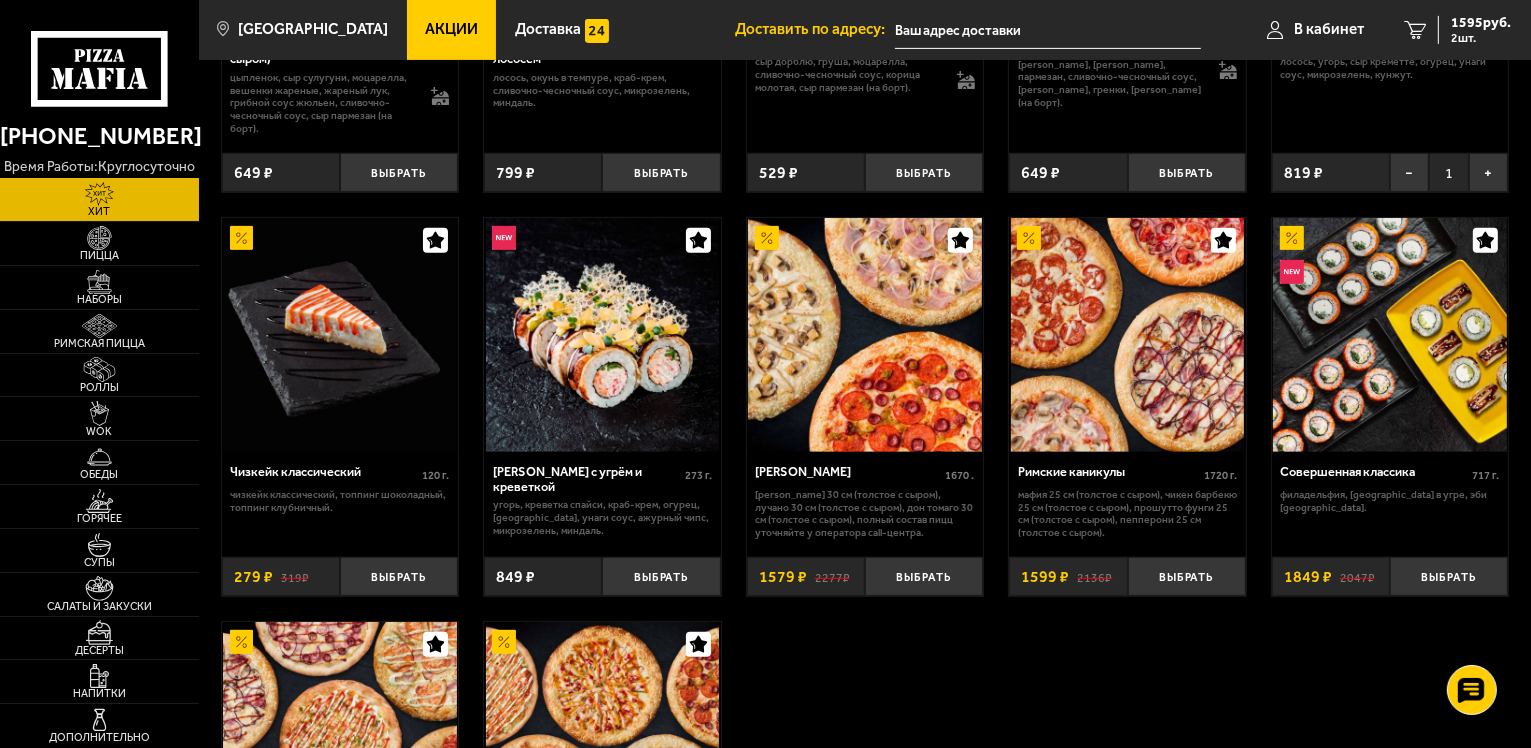 scroll, scrollTop: 800, scrollLeft: 0, axis: vertical 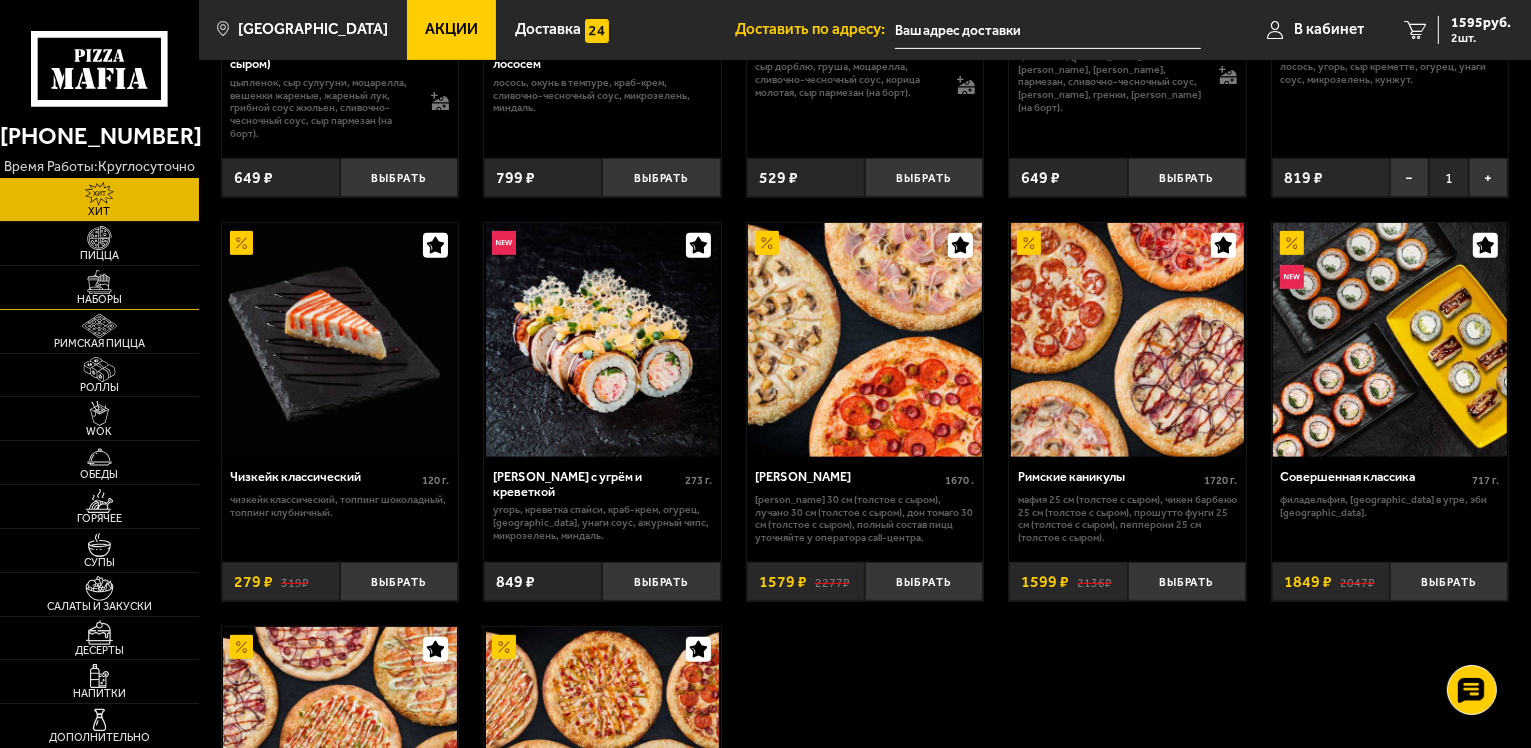 click at bounding box center [99, 282] 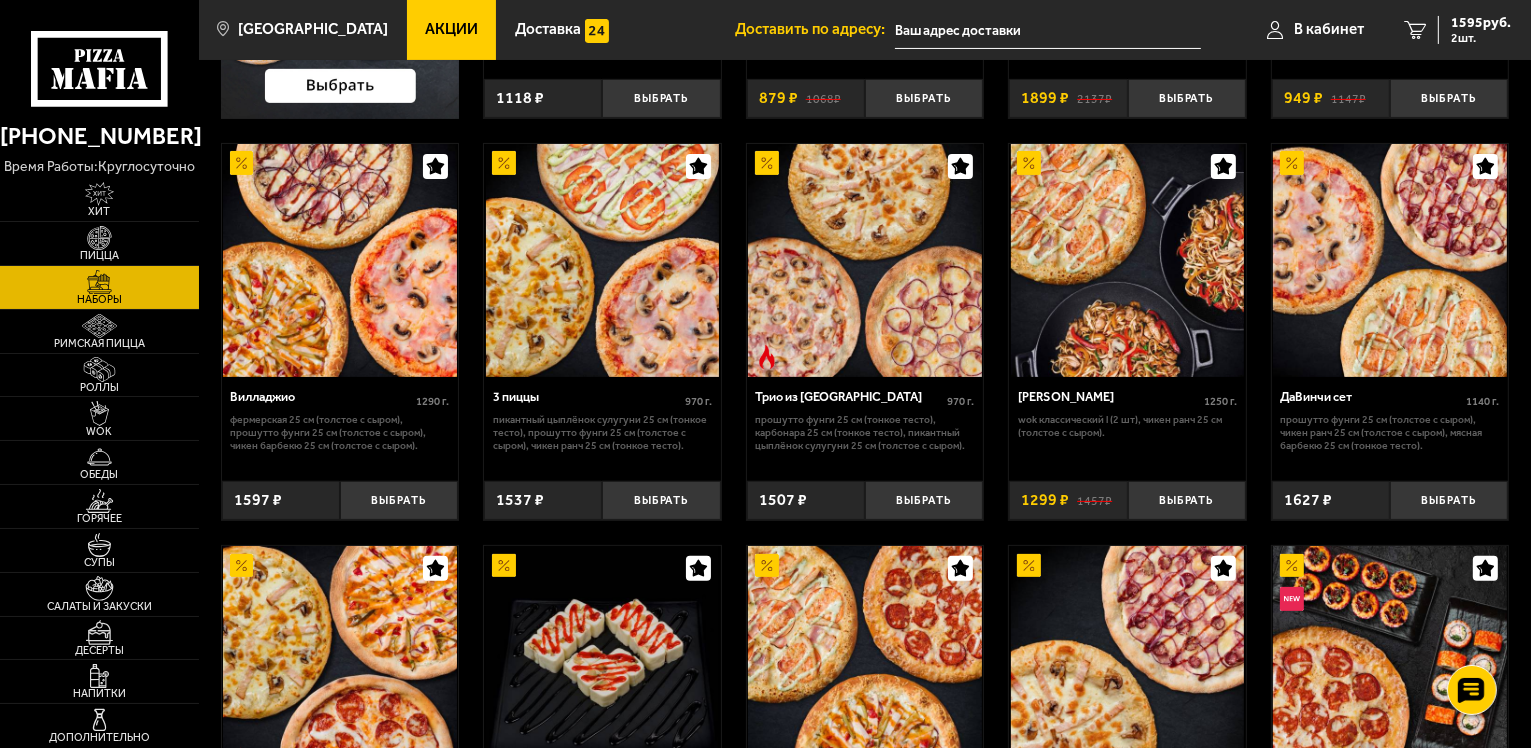 scroll, scrollTop: 424, scrollLeft: 0, axis: vertical 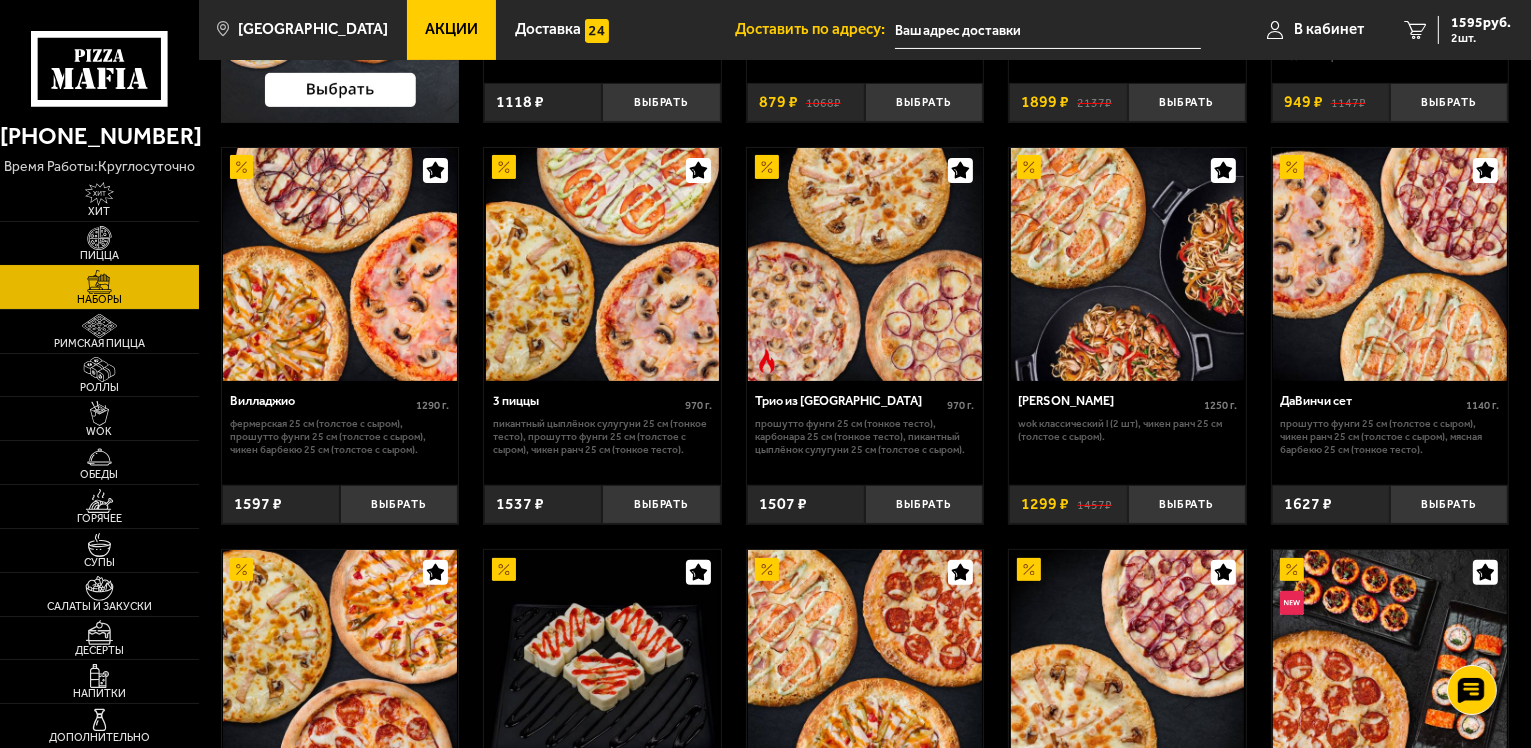 click on "Пицца" at bounding box center (99, 255) 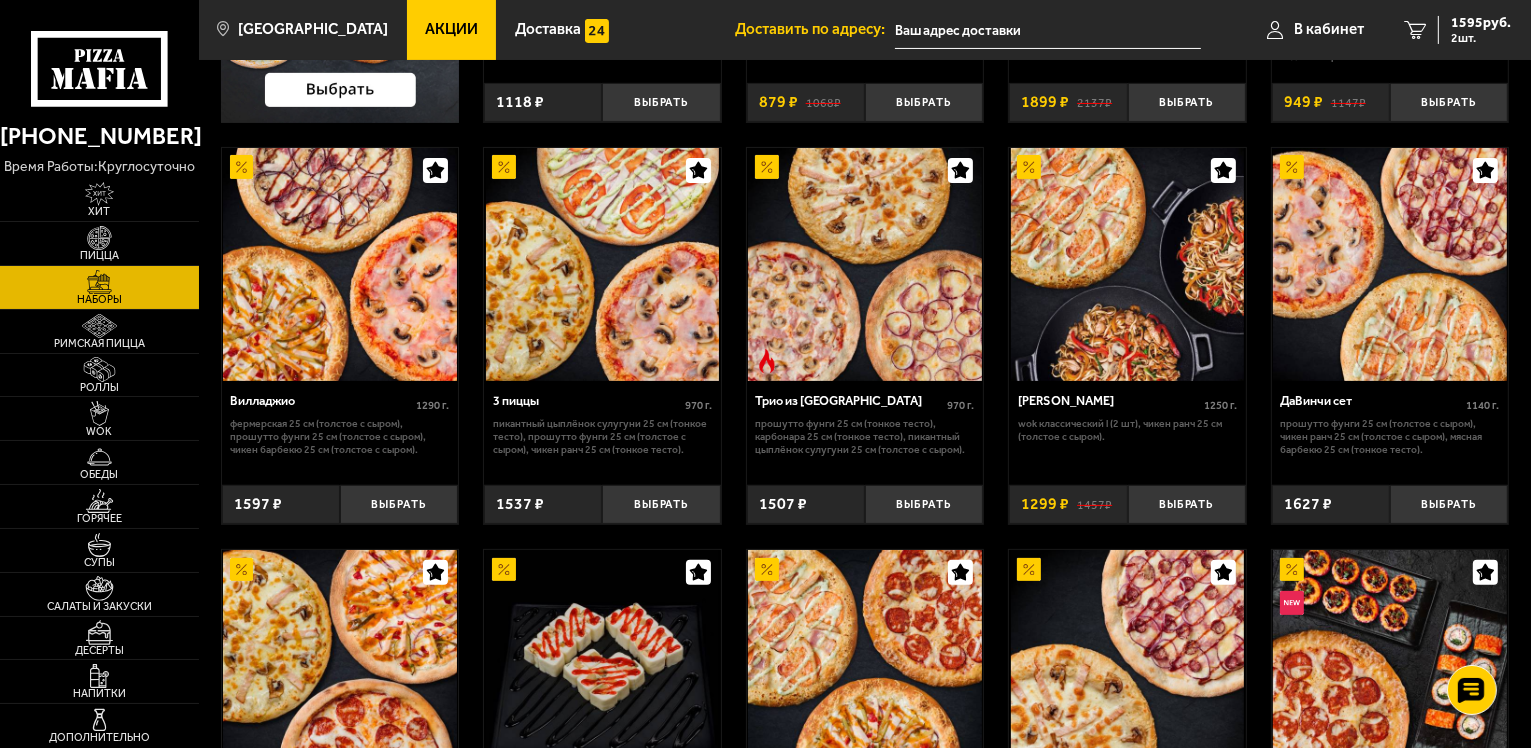 scroll, scrollTop: 0, scrollLeft: 0, axis: both 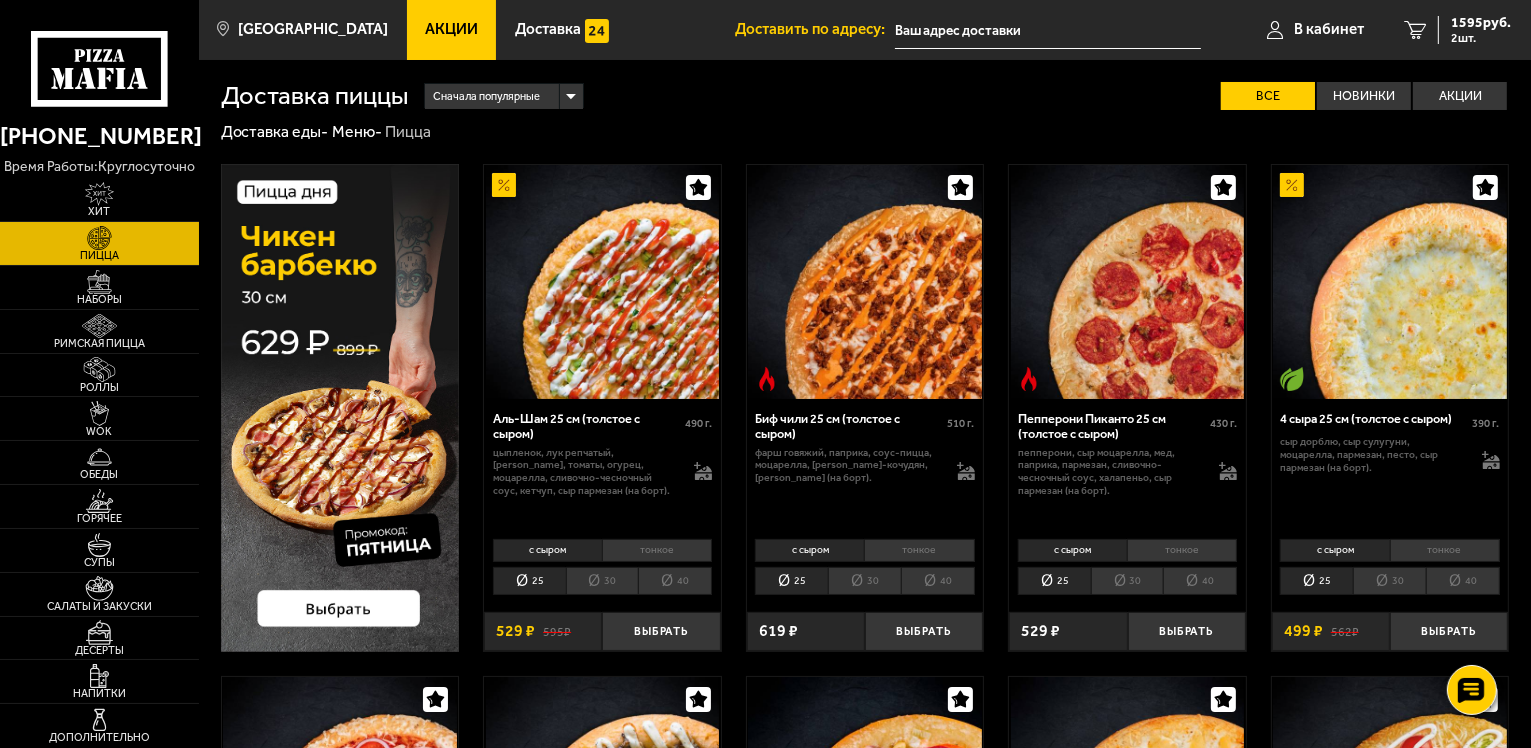 click at bounding box center [340, 407] 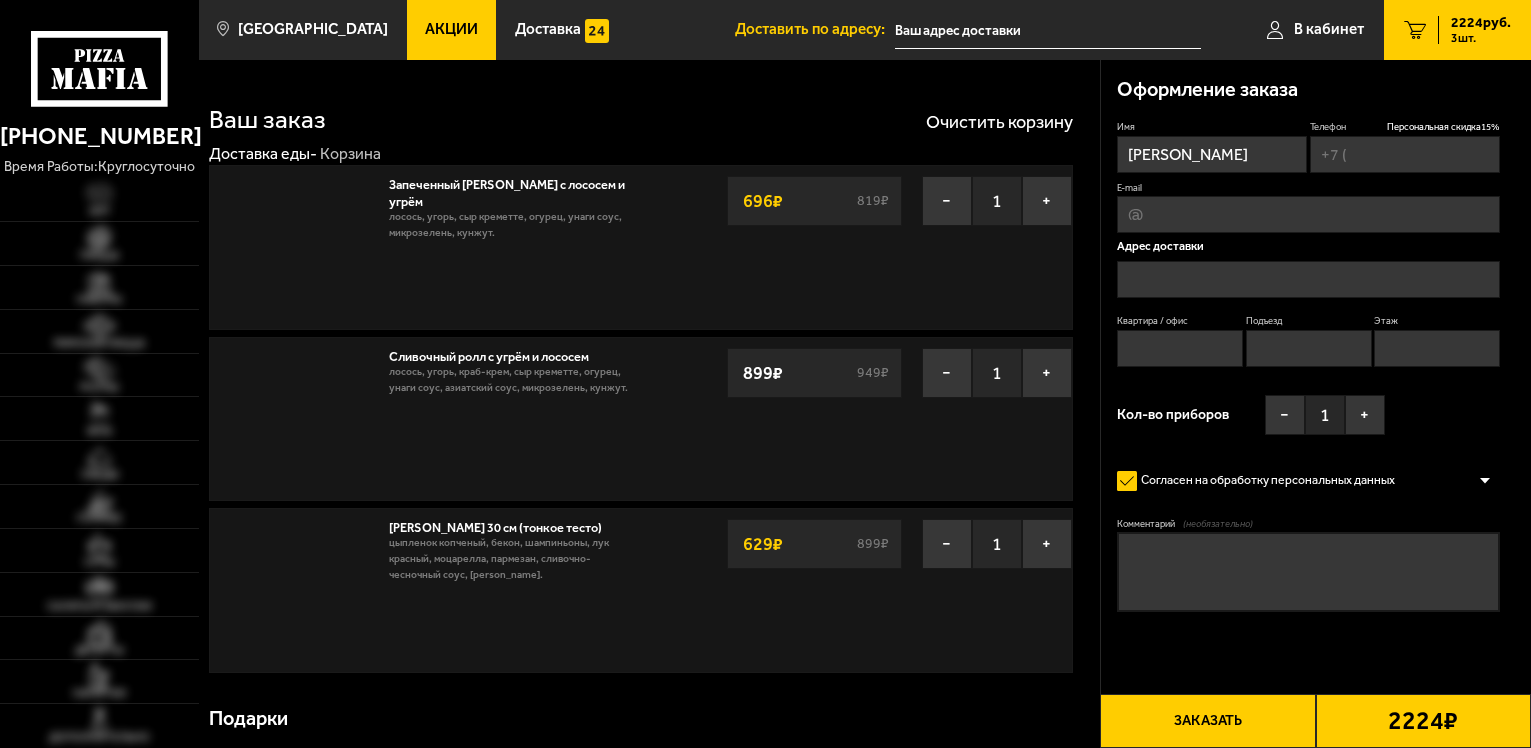 scroll, scrollTop: 0, scrollLeft: 0, axis: both 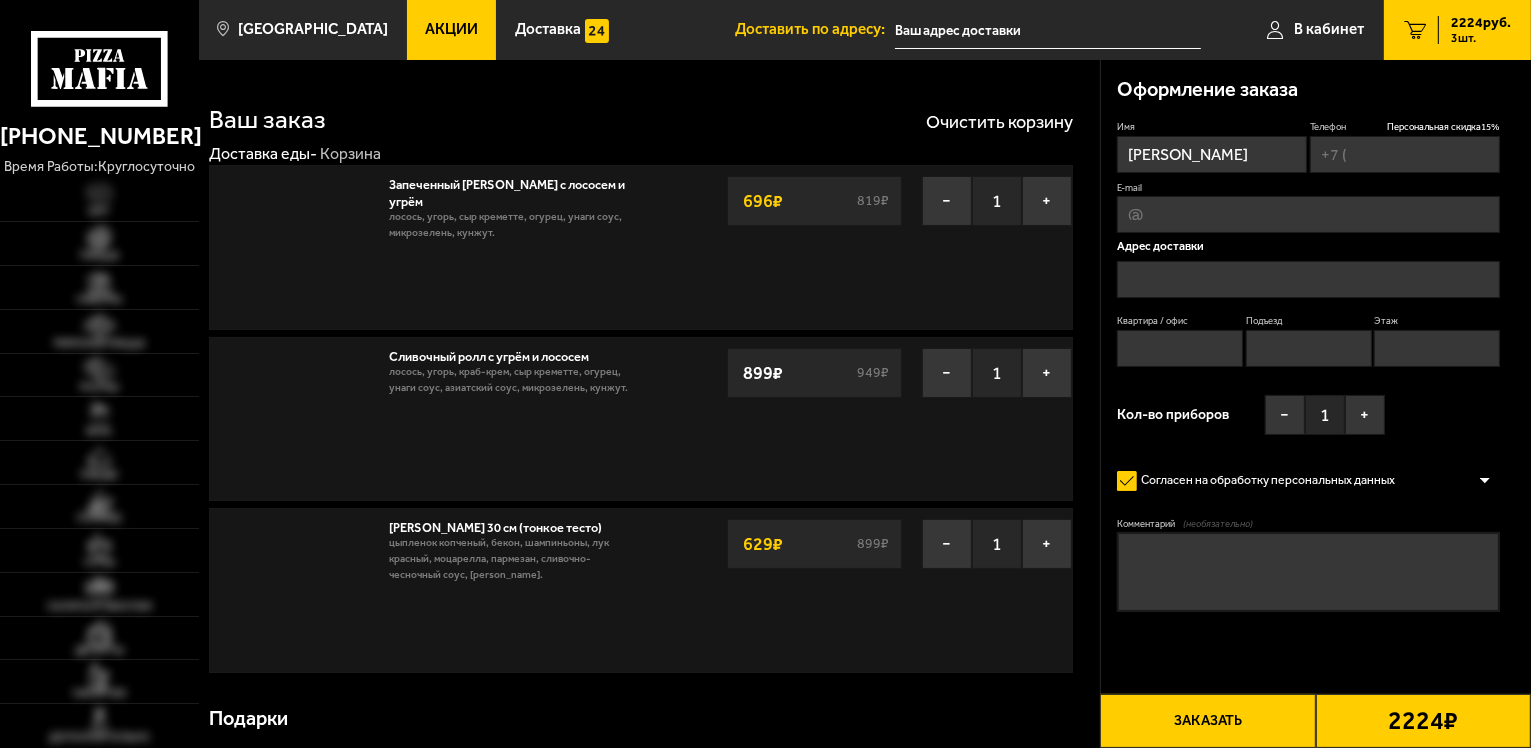 type on "[PHONE_NUMBER]" 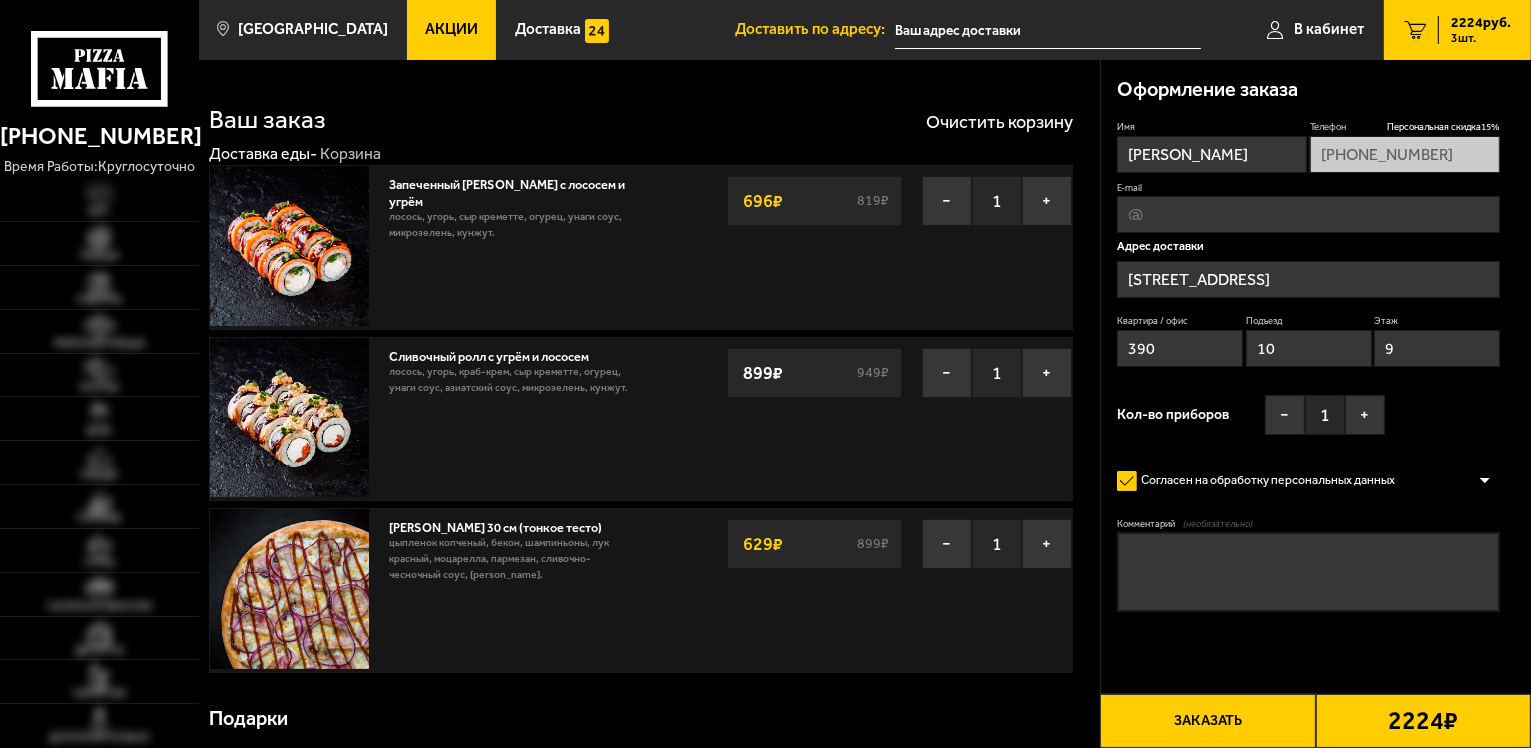 type on "[STREET_ADDRESS]" 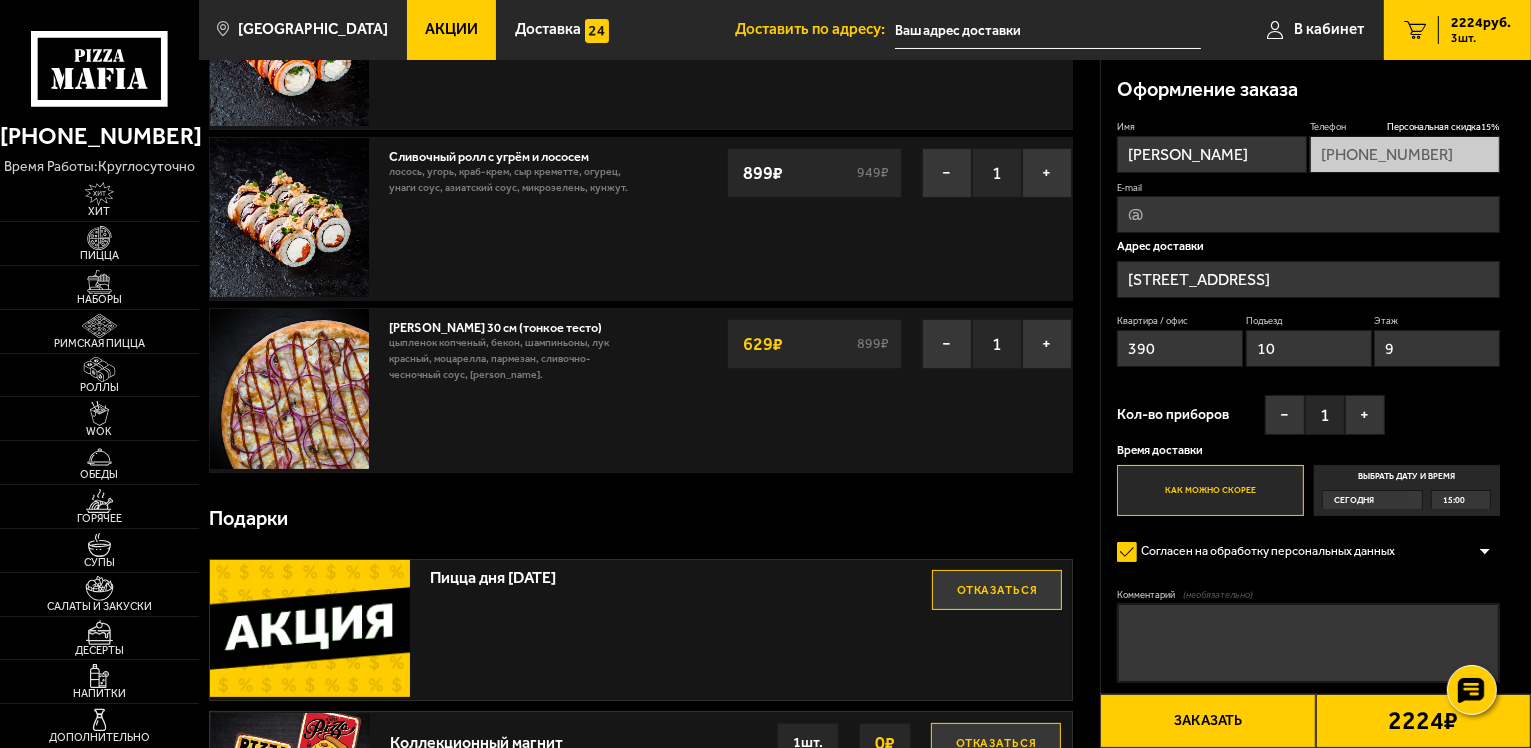 scroll, scrollTop: 0, scrollLeft: 0, axis: both 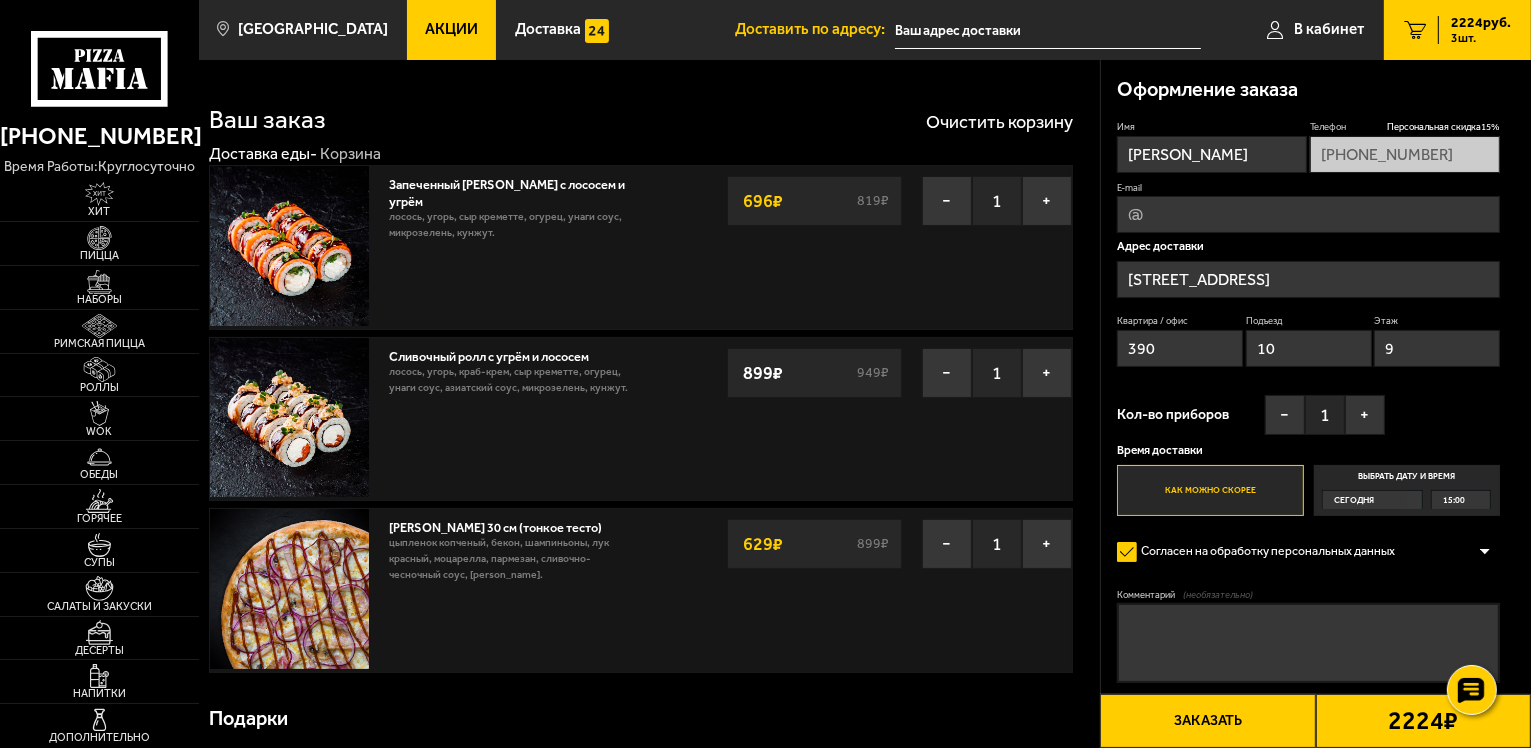 click on "3  шт." at bounding box center [1481, 38] 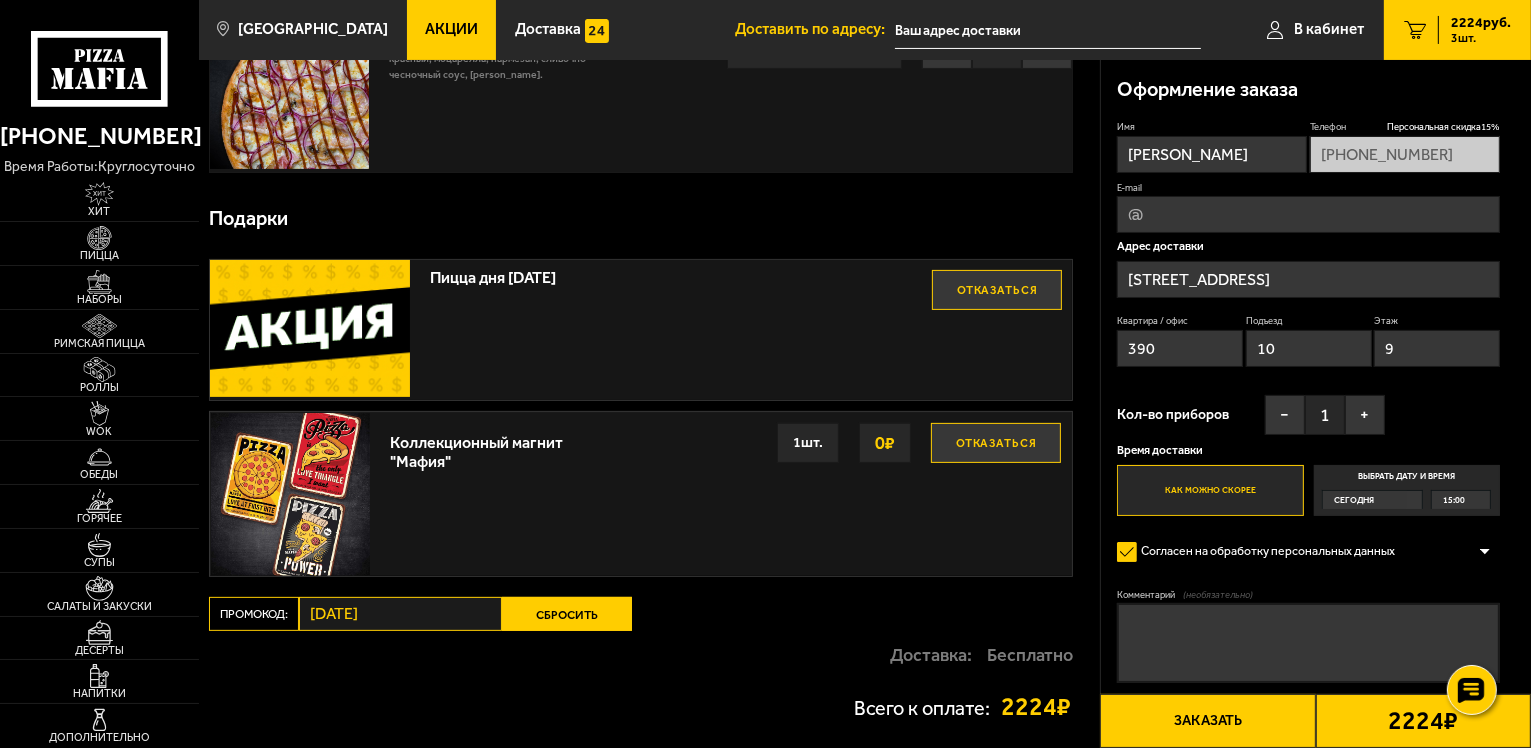 scroll, scrollTop: 400, scrollLeft: 0, axis: vertical 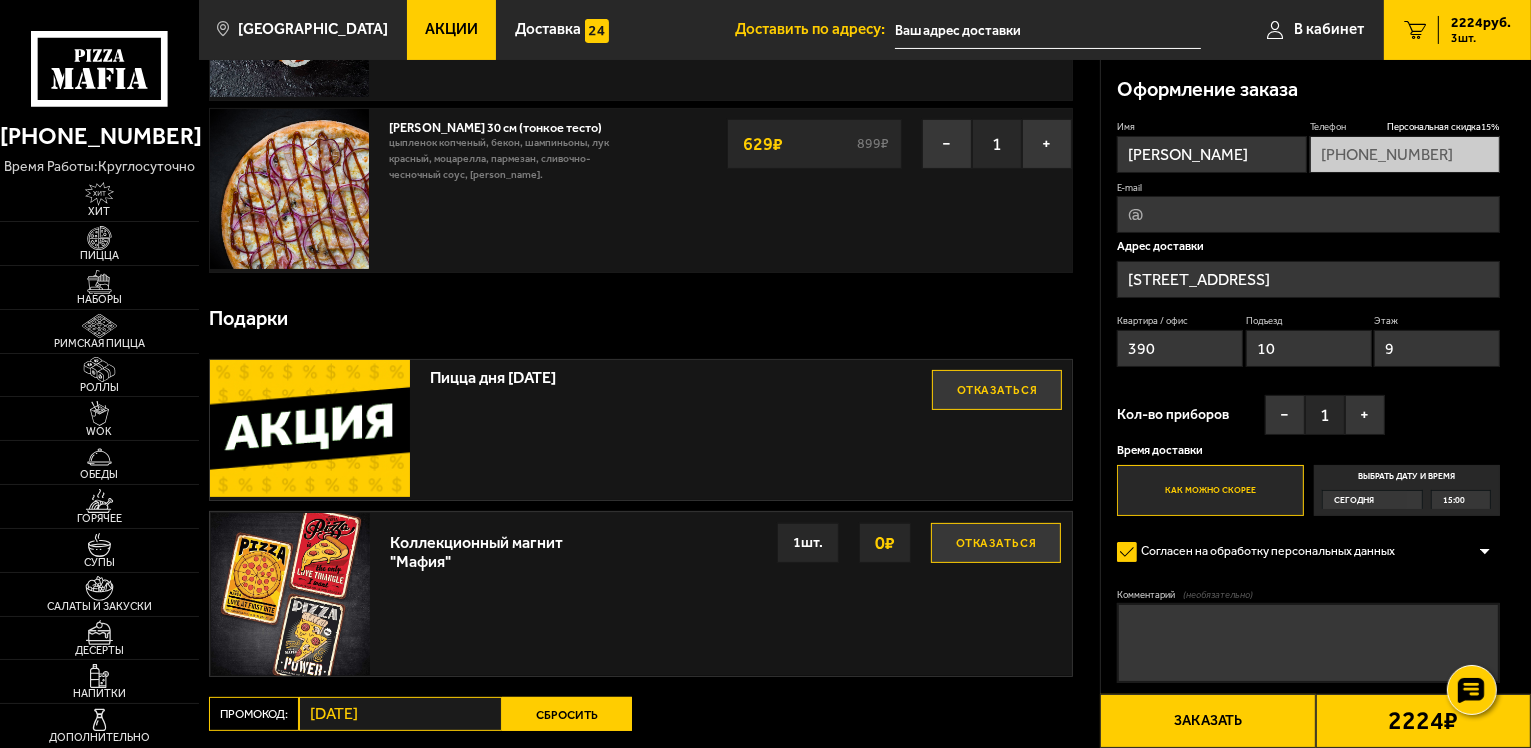 click on "Отказаться" at bounding box center [996, 543] 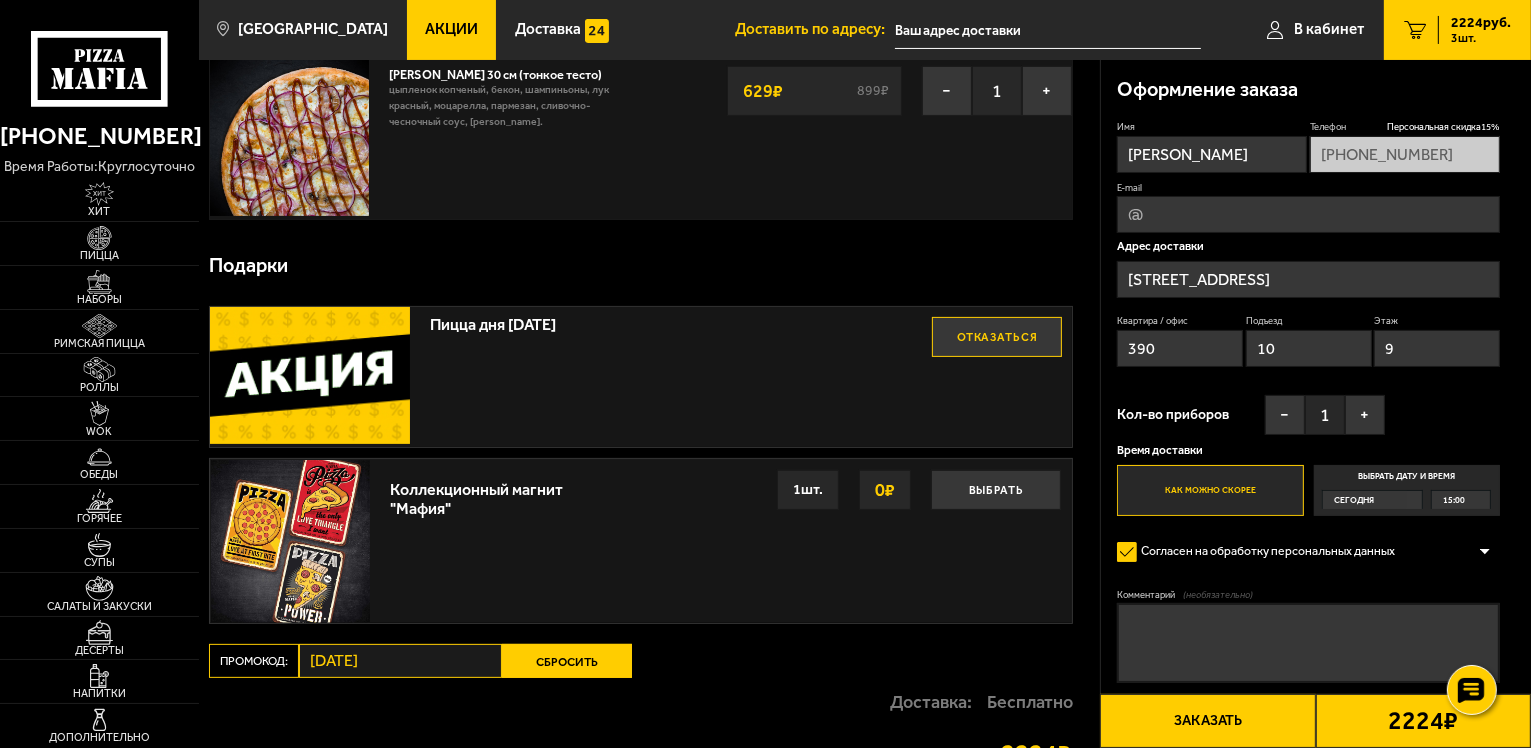 scroll, scrollTop: 500, scrollLeft: 0, axis: vertical 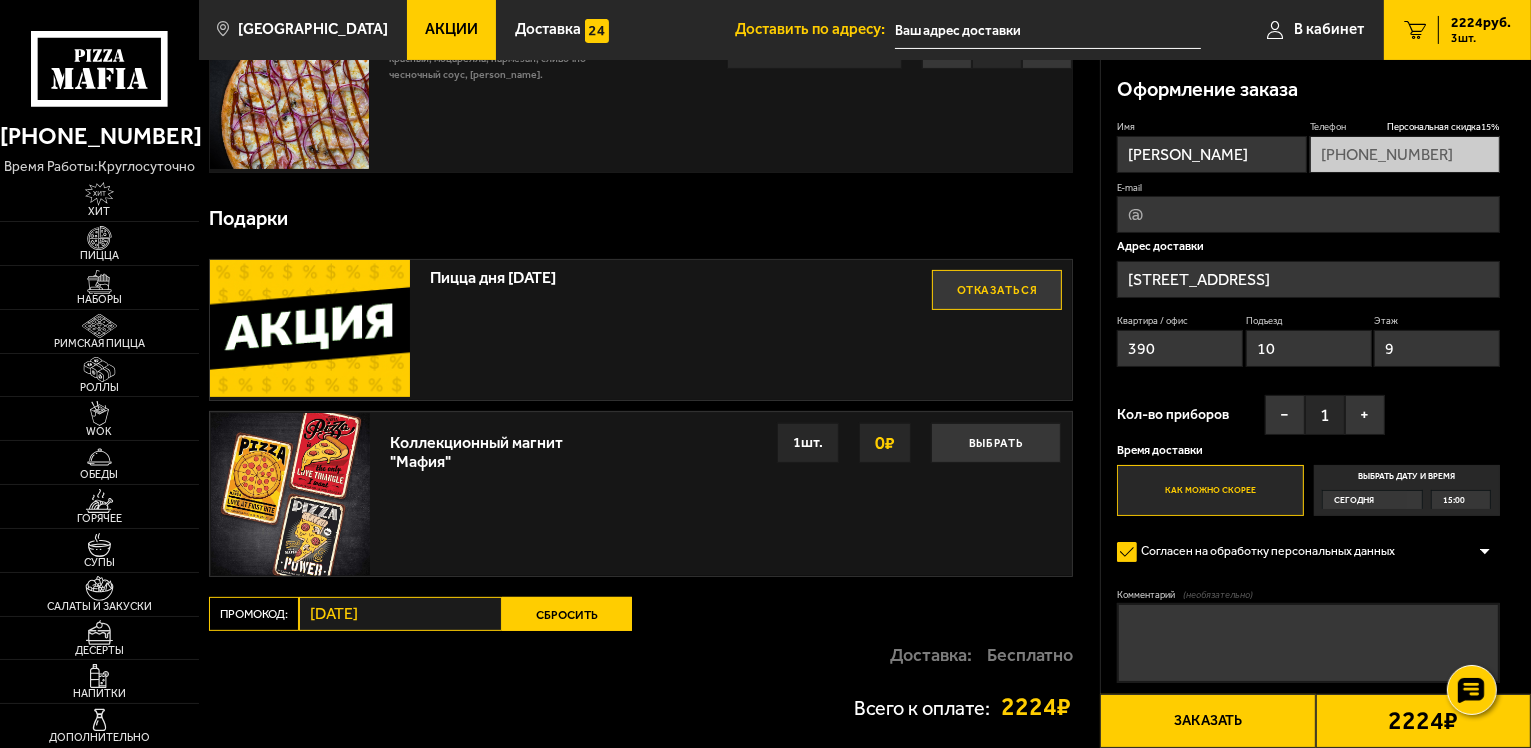 click on "Сбросить" at bounding box center (567, 614) 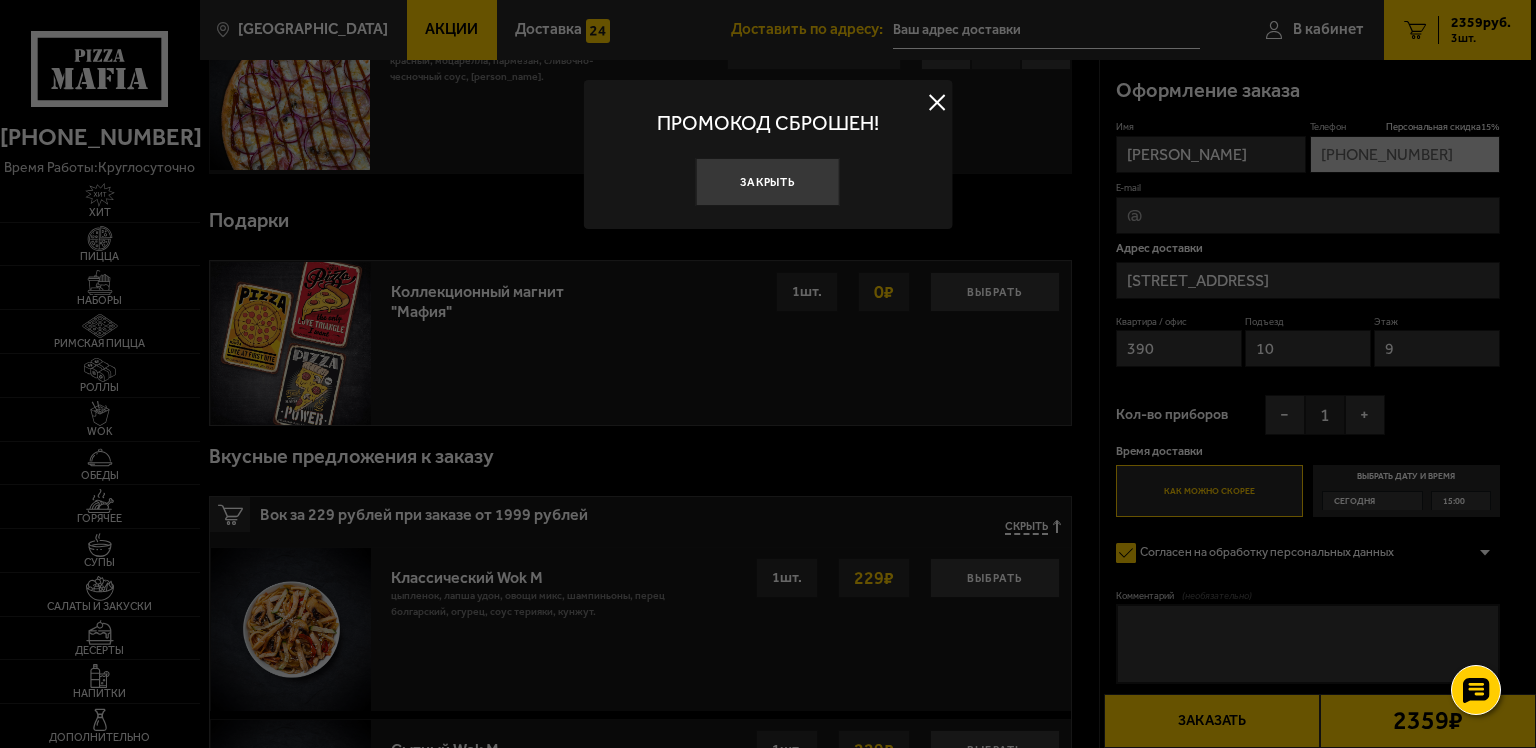 click at bounding box center (937, 103) 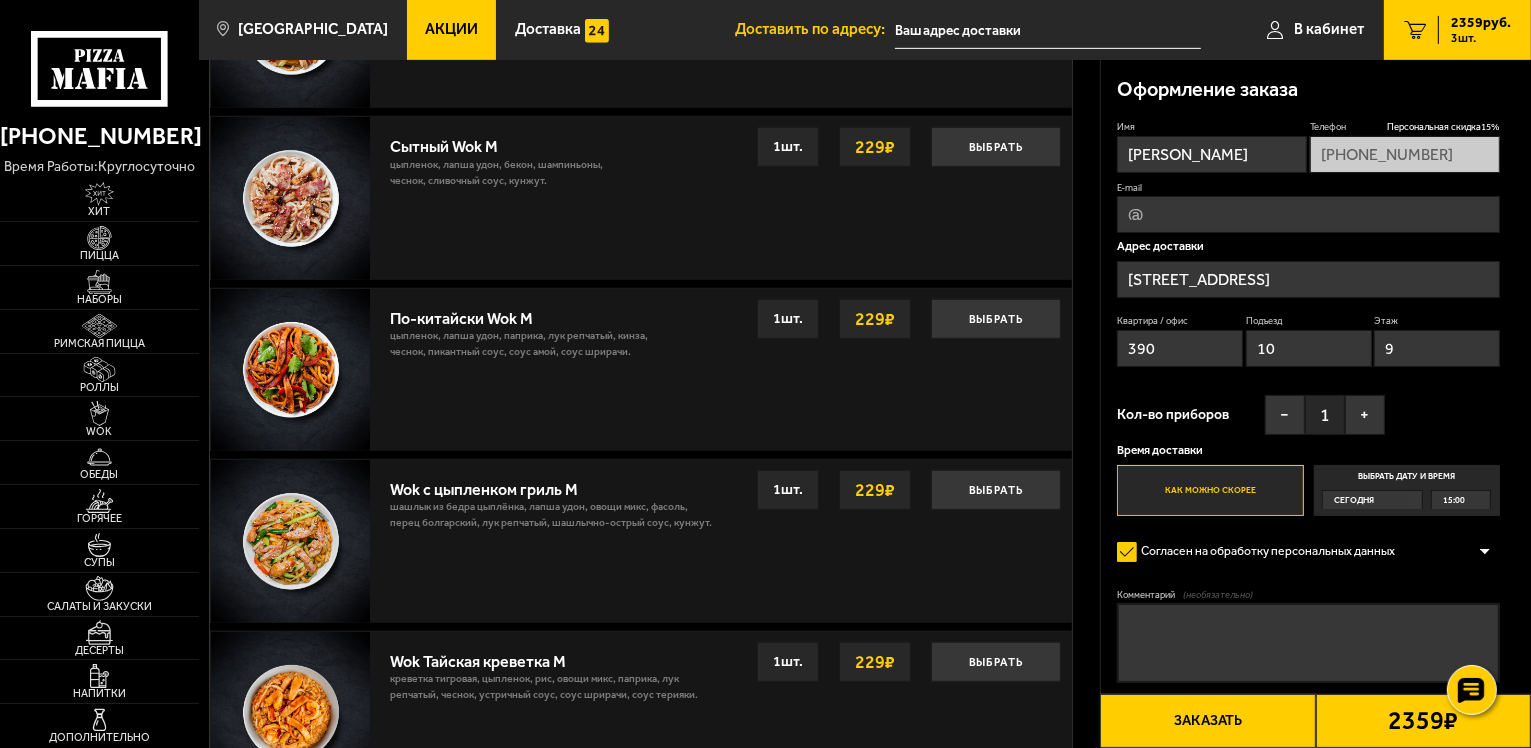 scroll, scrollTop: 700, scrollLeft: 0, axis: vertical 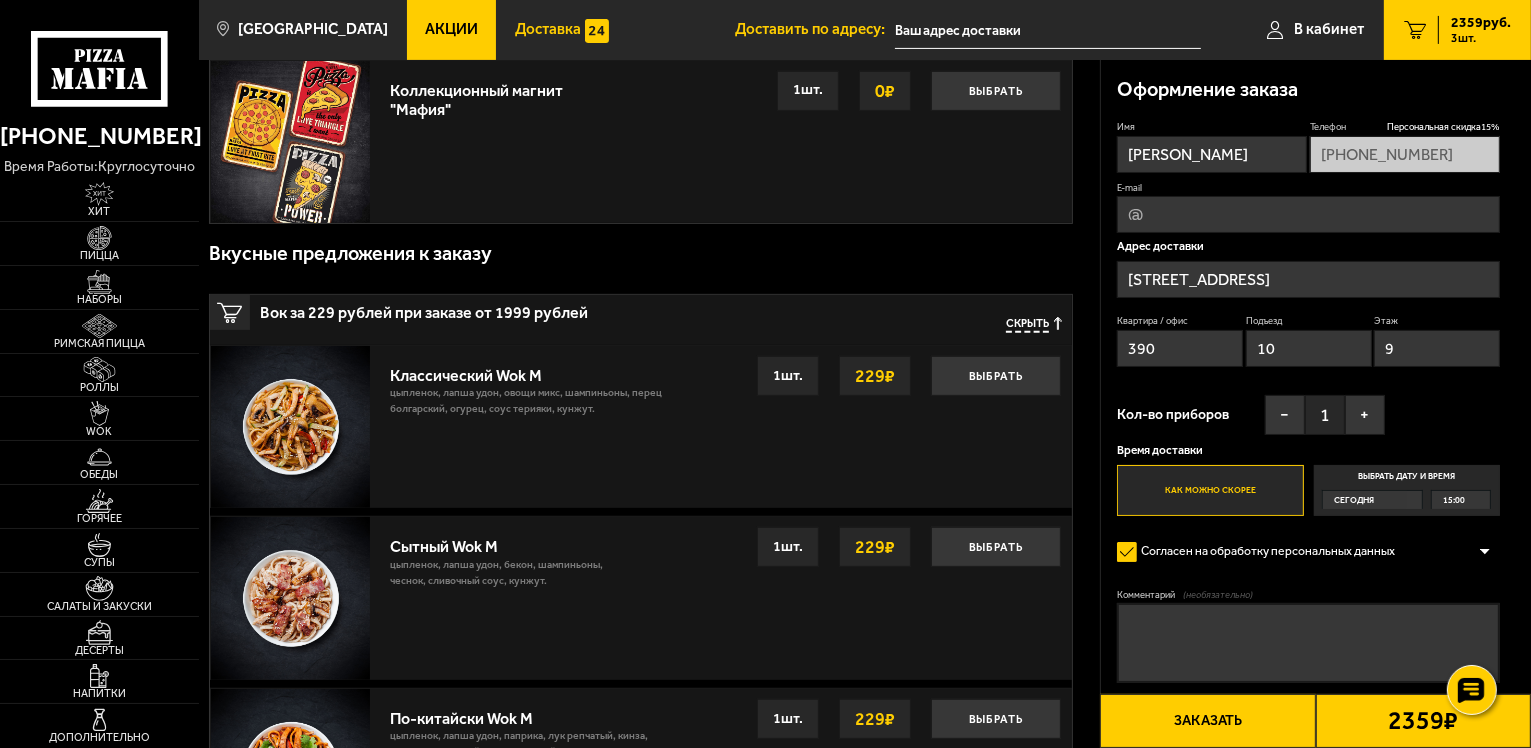 click on "Доставка" at bounding box center [548, 29] 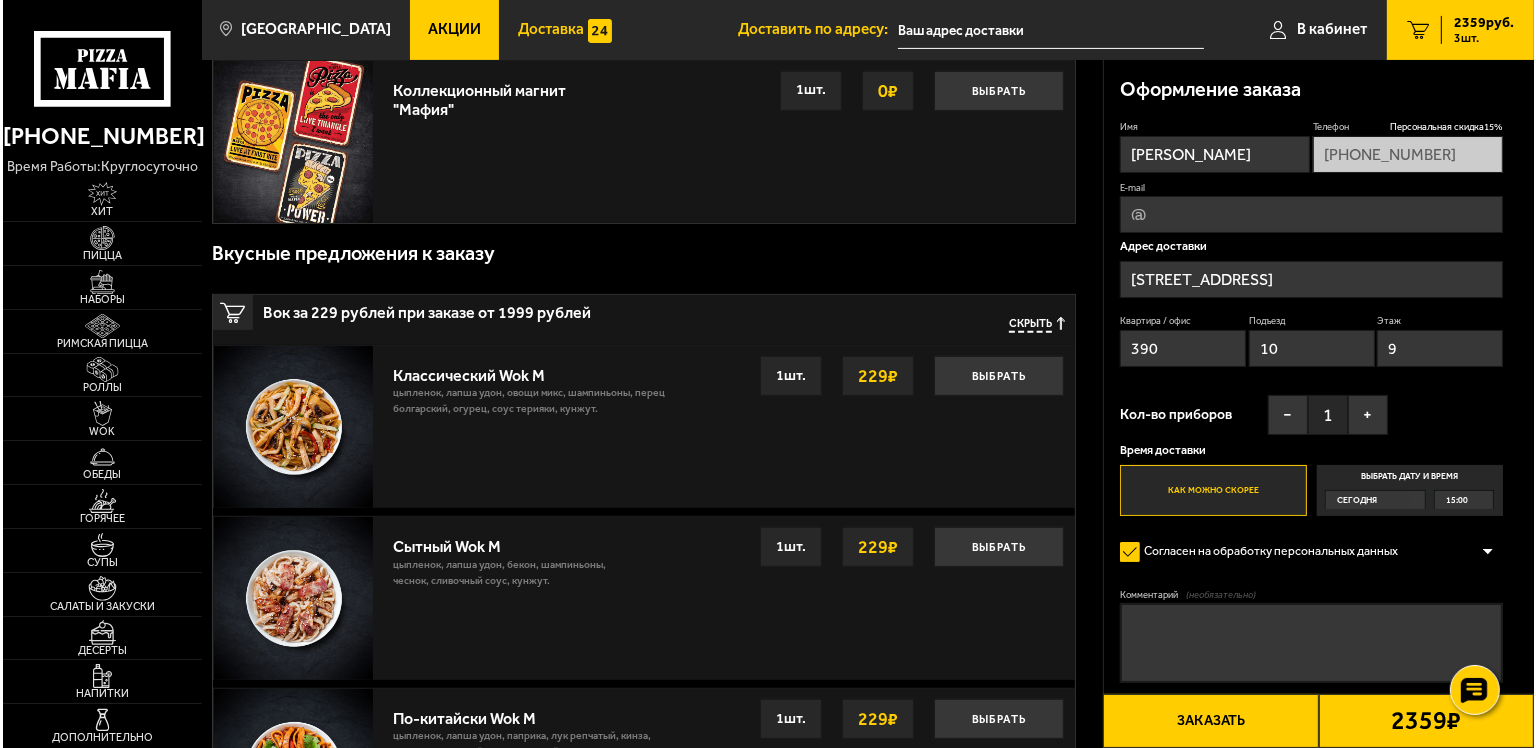 scroll, scrollTop: 0, scrollLeft: 0, axis: both 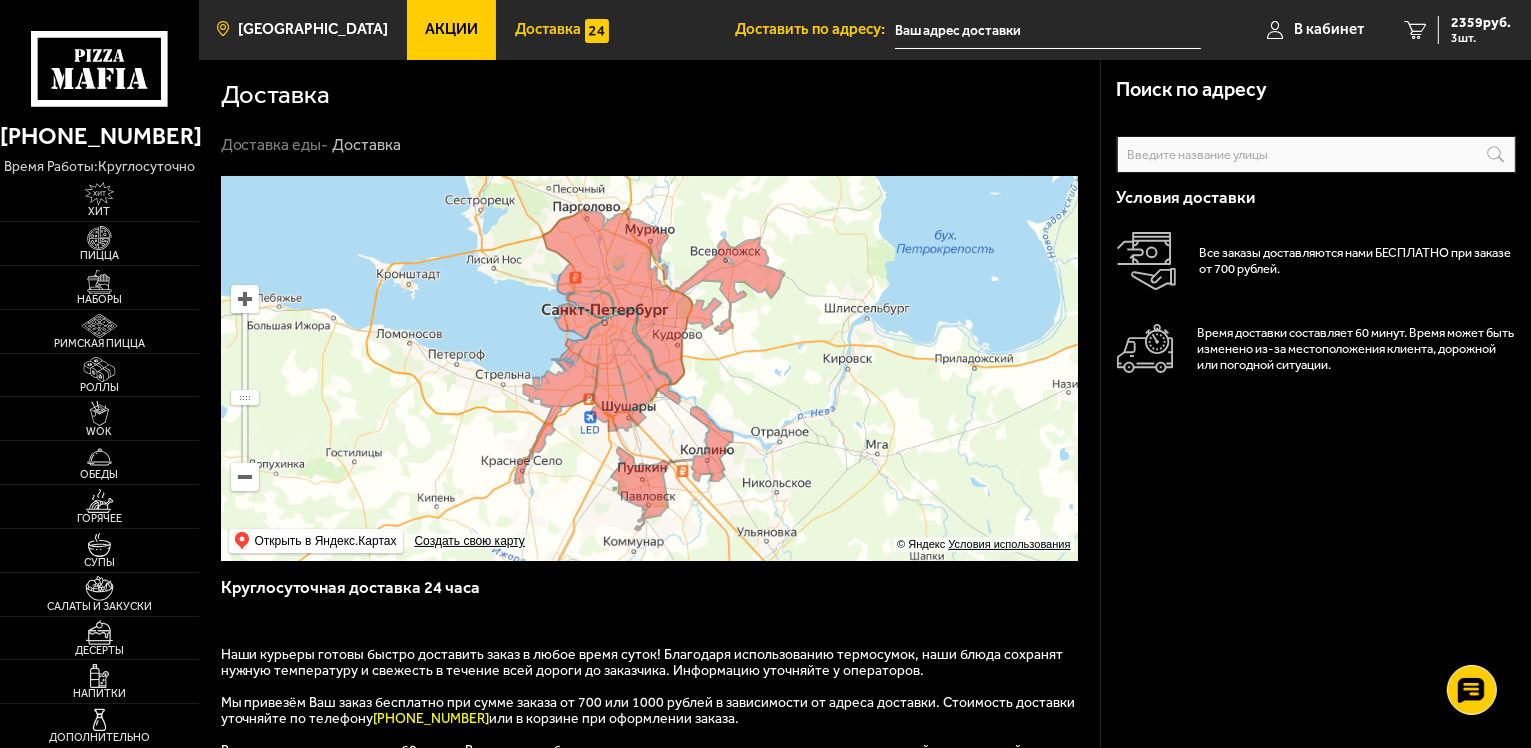 click on "[GEOGRAPHIC_DATA]" at bounding box center [302, 30] 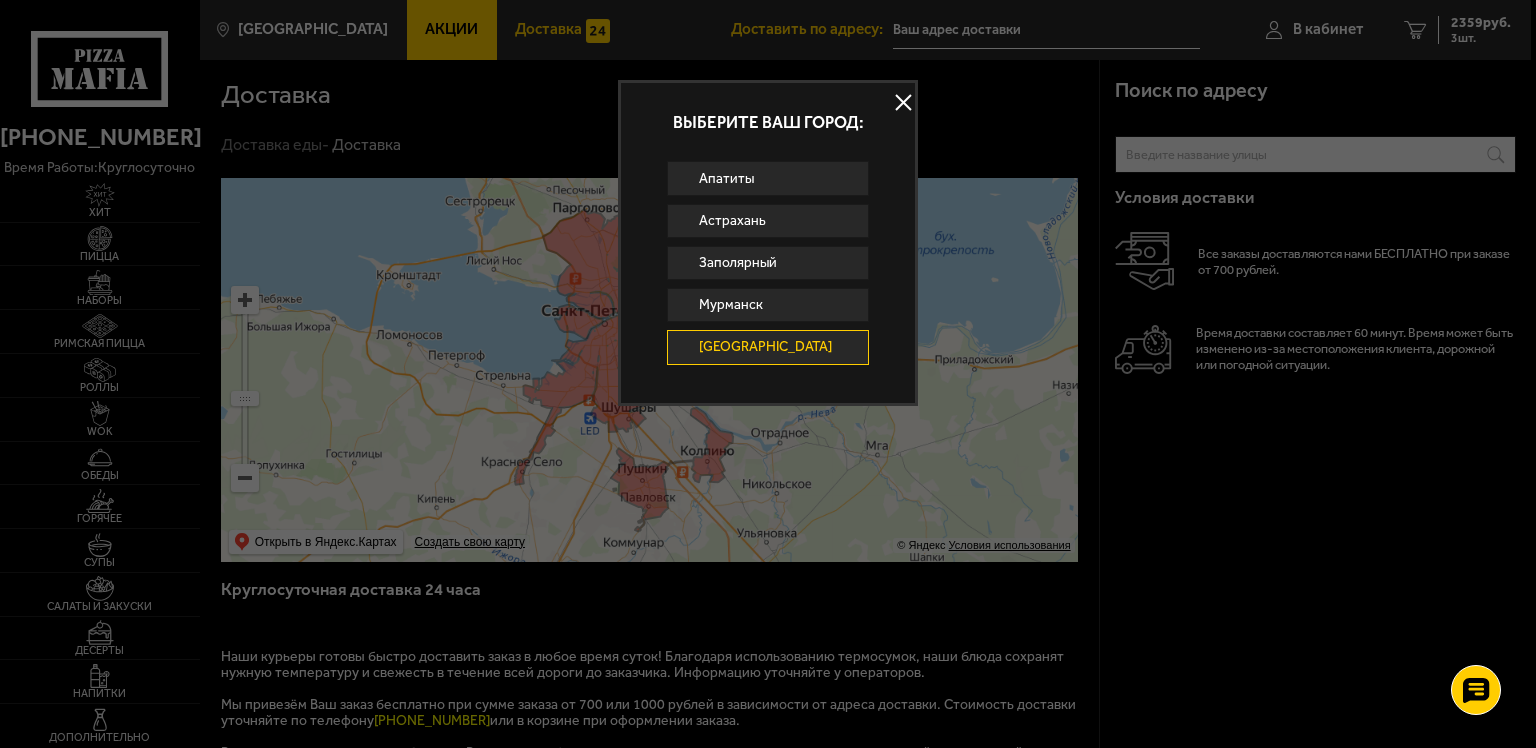 click on "[GEOGRAPHIC_DATA]" at bounding box center [768, 347] 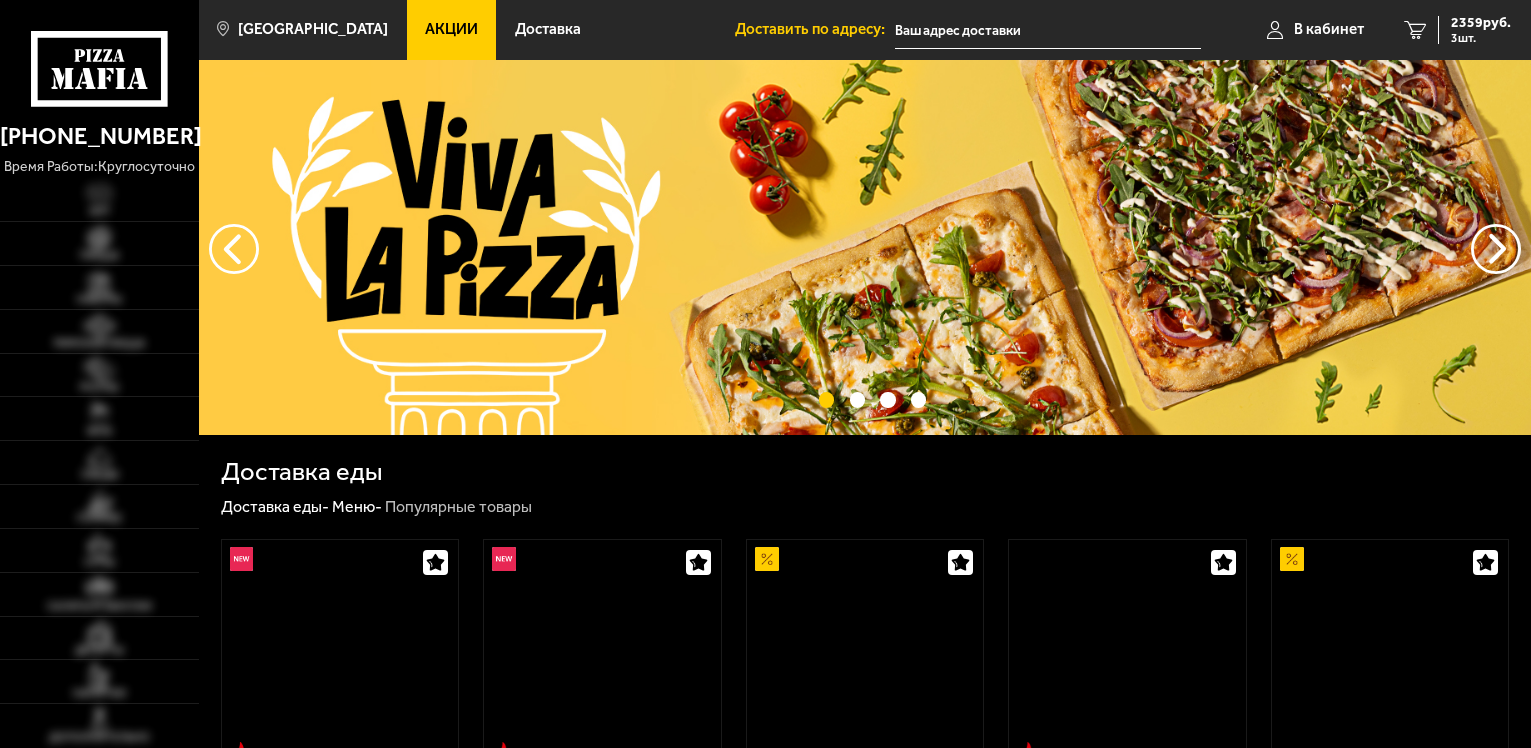 scroll, scrollTop: 0, scrollLeft: 0, axis: both 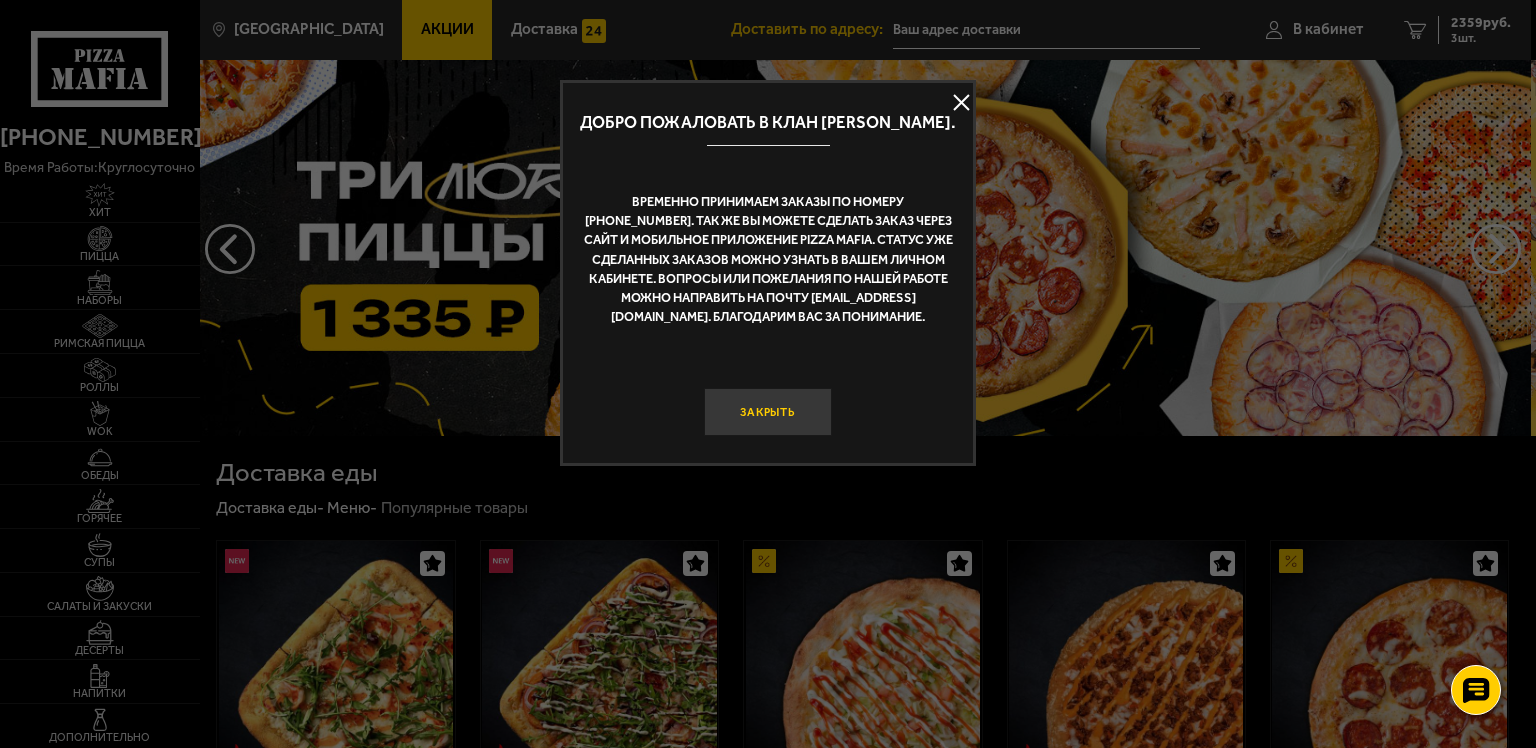 click on "Закрыть" at bounding box center (768, 412) 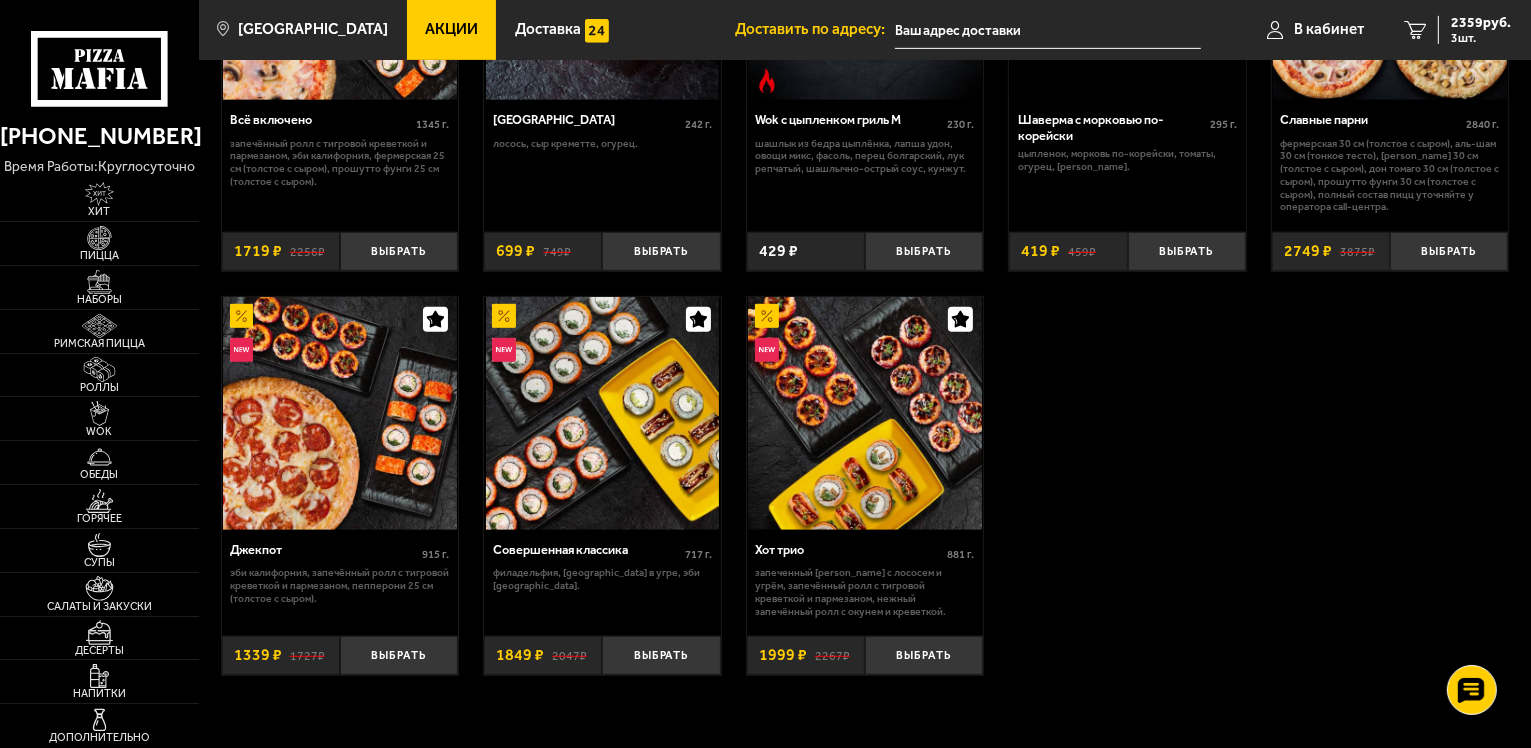 scroll, scrollTop: 1100, scrollLeft: 0, axis: vertical 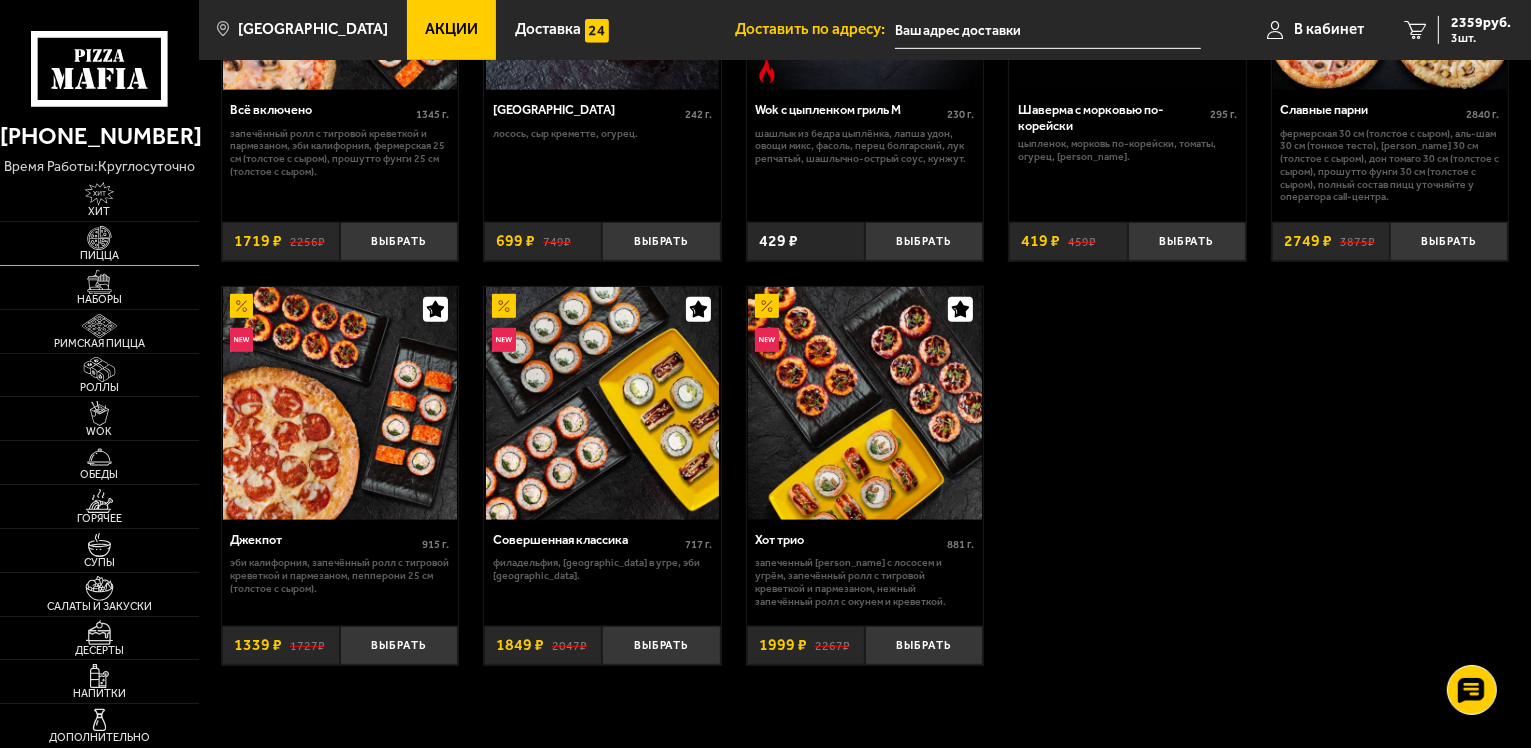 click on "Пицца" at bounding box center (99, 255) 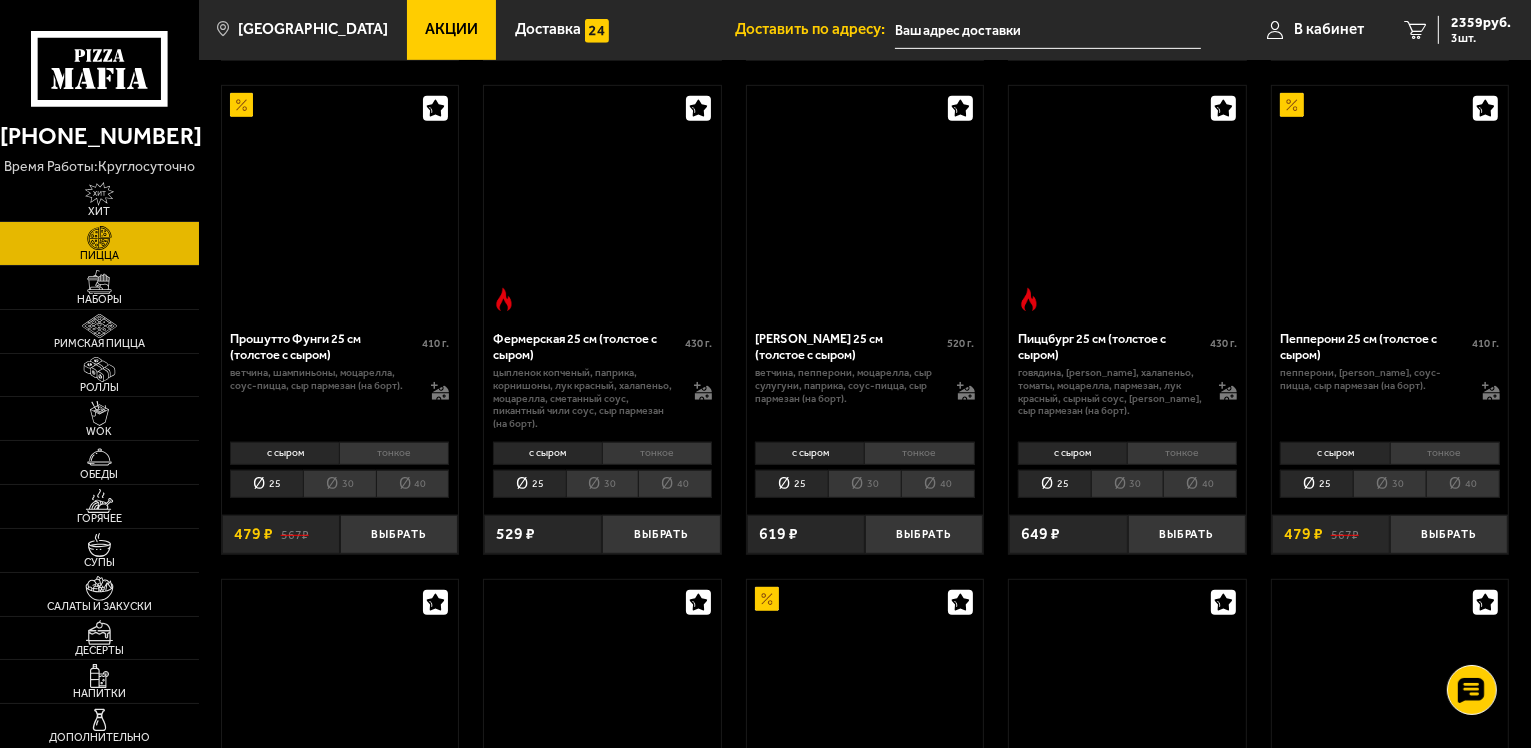 scroll, scrollTop: 0, scrollLeft: 0, axis: both 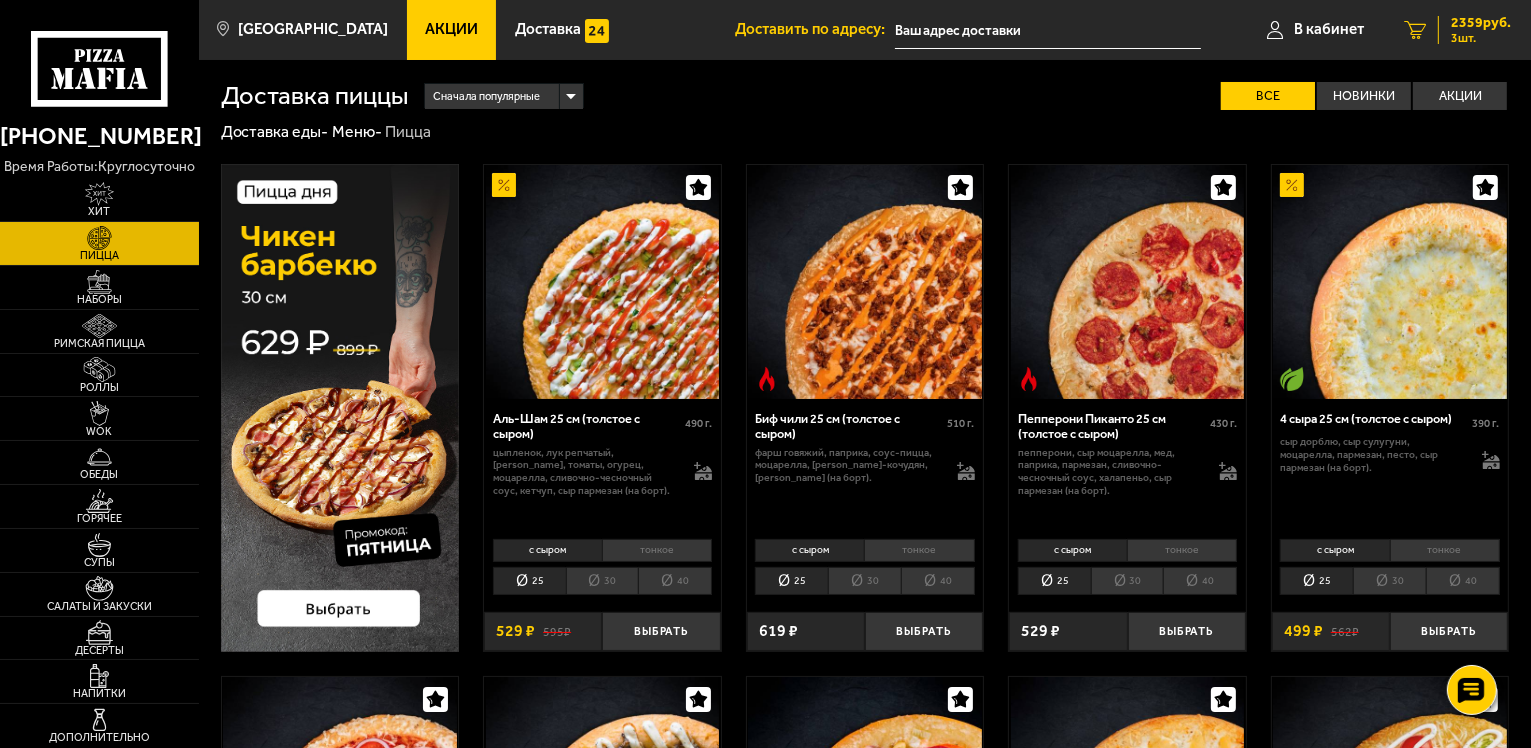 click on "3 2359  руб. 3  шт." at bounding box center (1457, 30) 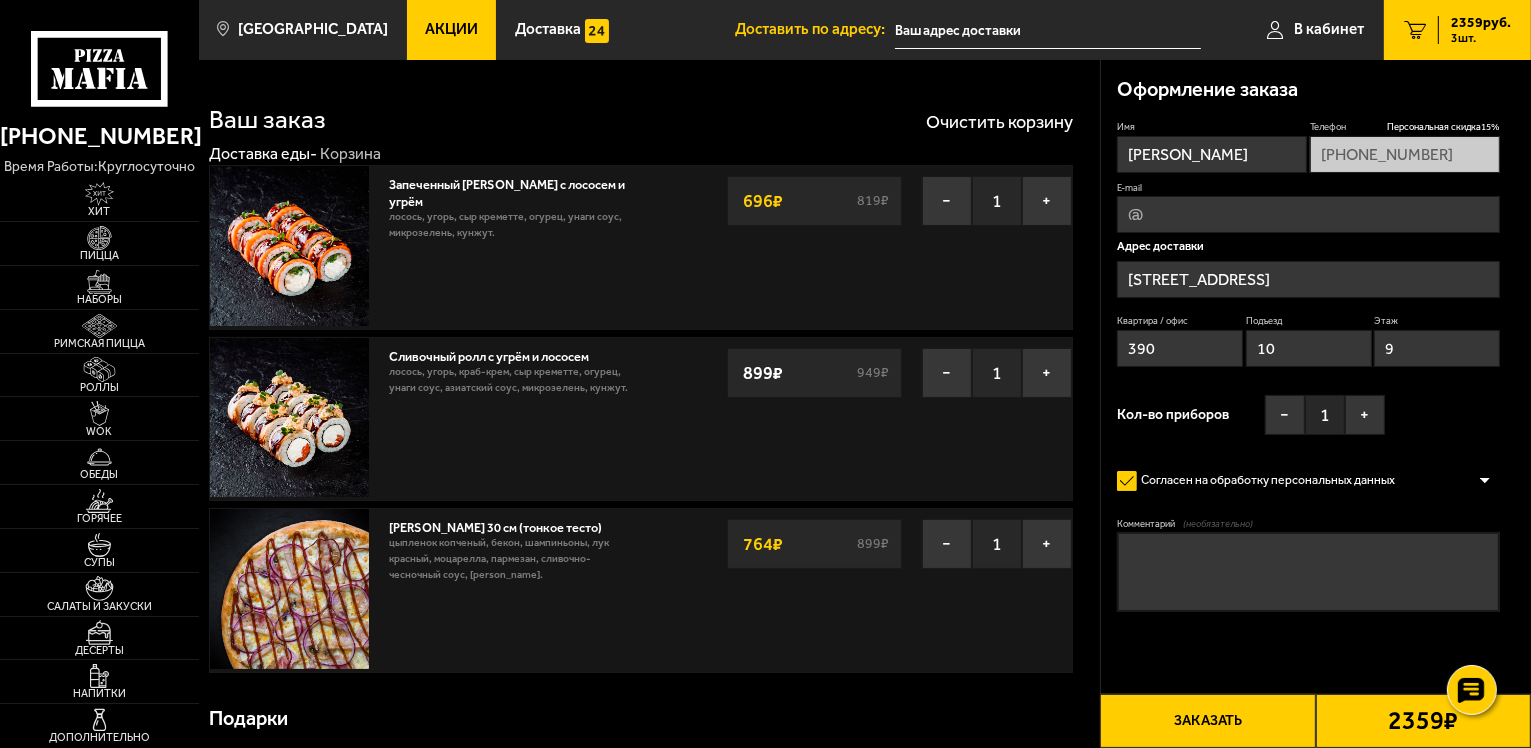 type on "[STREET_ADDRESS]" 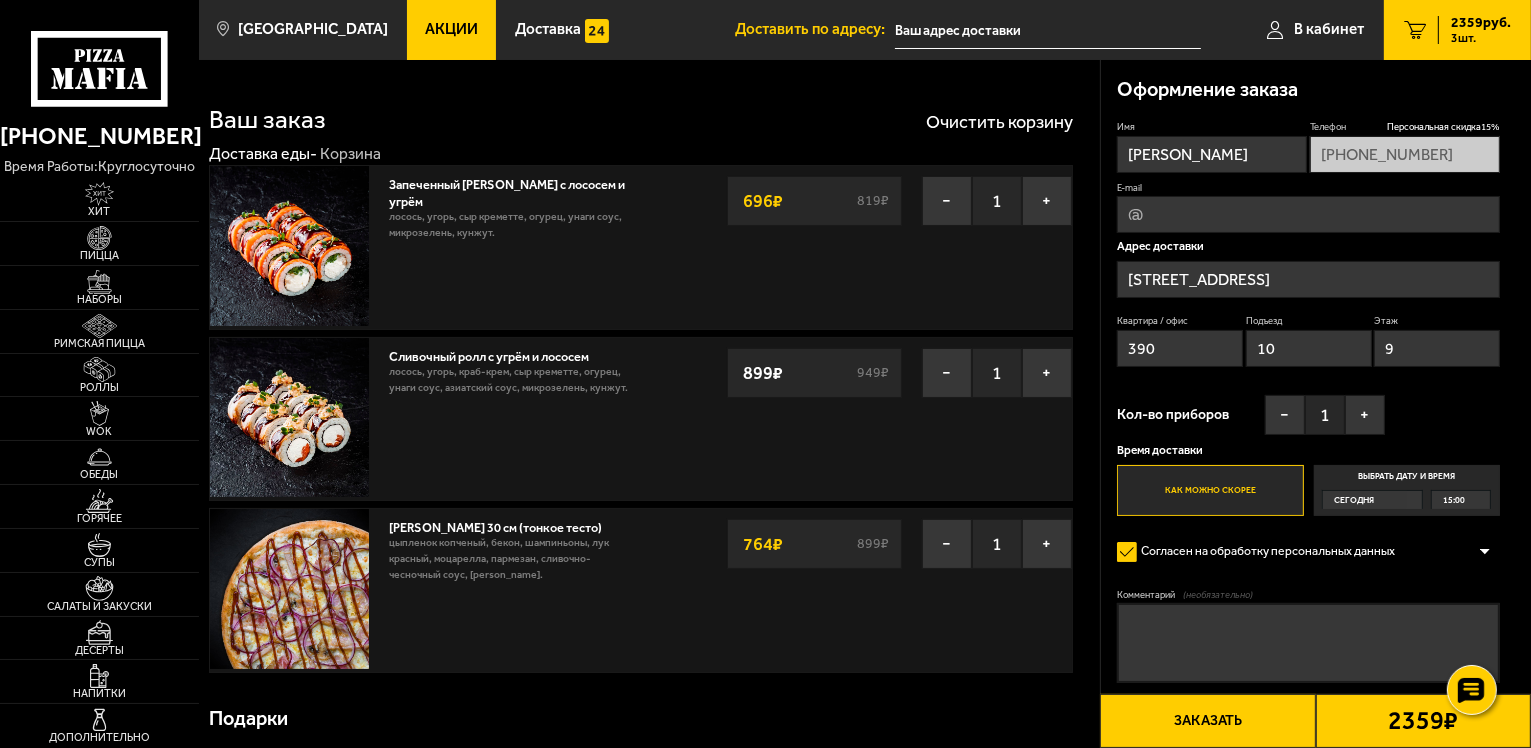 click on "Акции" at bounding box center (451, 29) 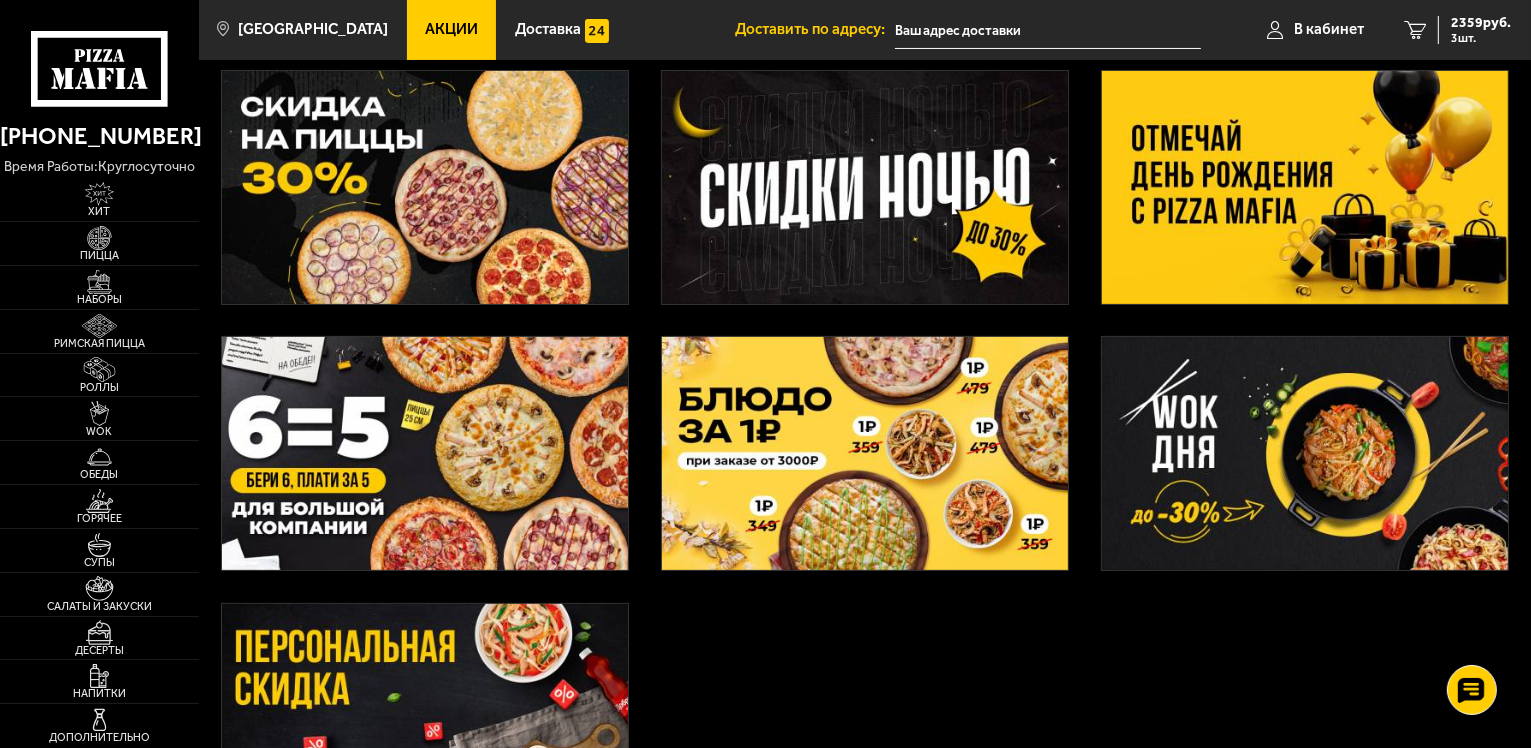 scroll, scrollTop: 100, scrollLeft: 0, axis: vertical 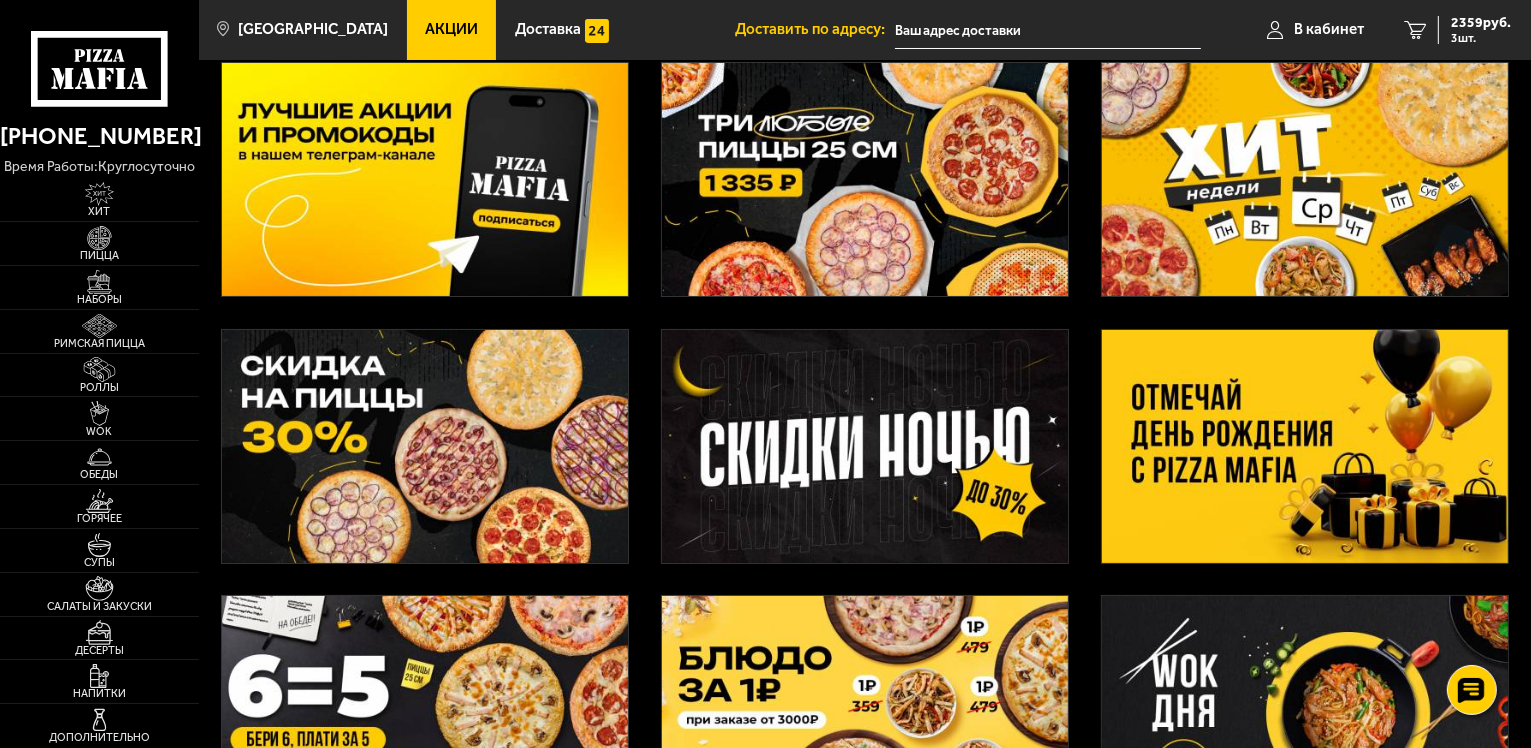 click at bounding box center (425, 179) 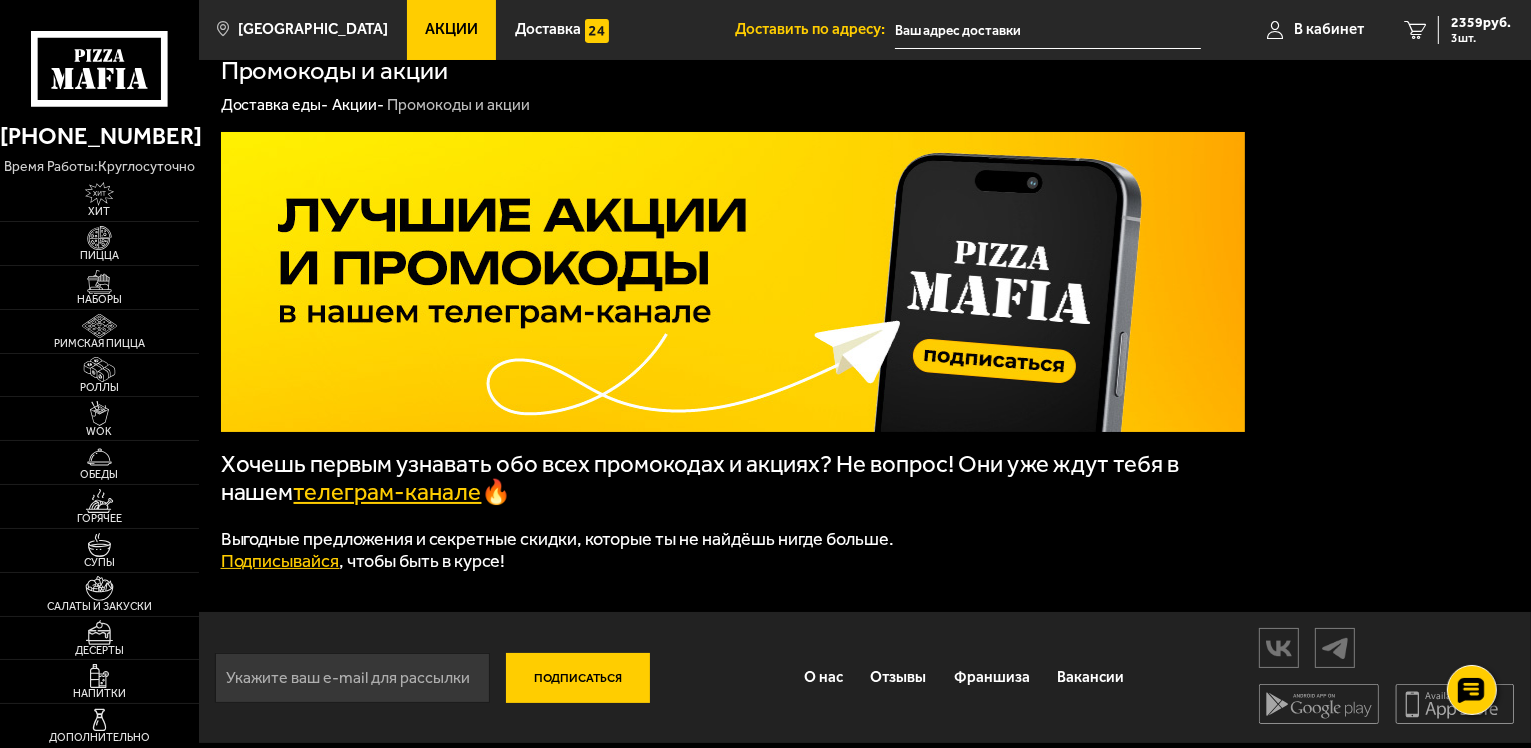 scroll, scrollTop: 38, scrollLeft: 0, axis: vertical 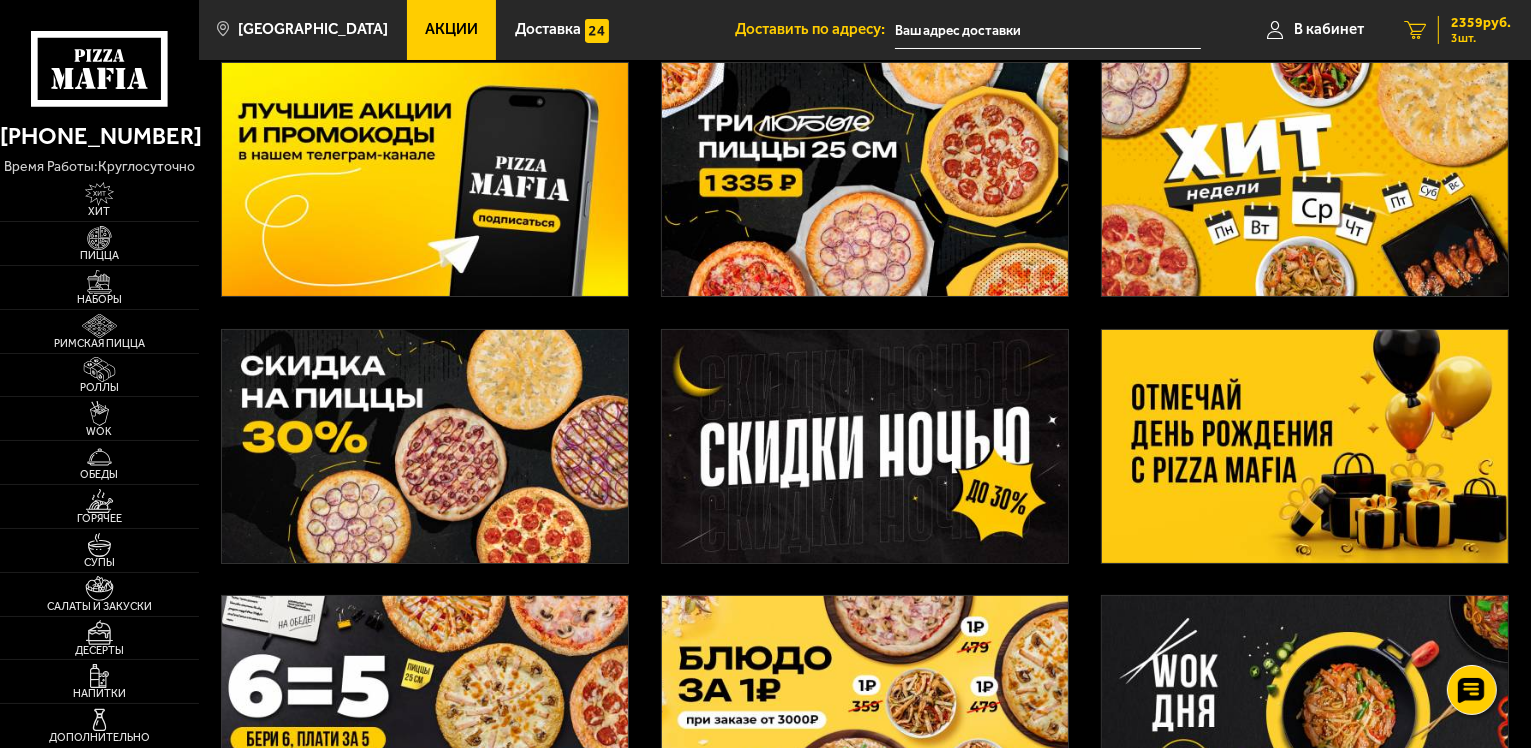 click on "3  шт." at bounding box center (1481, 38) 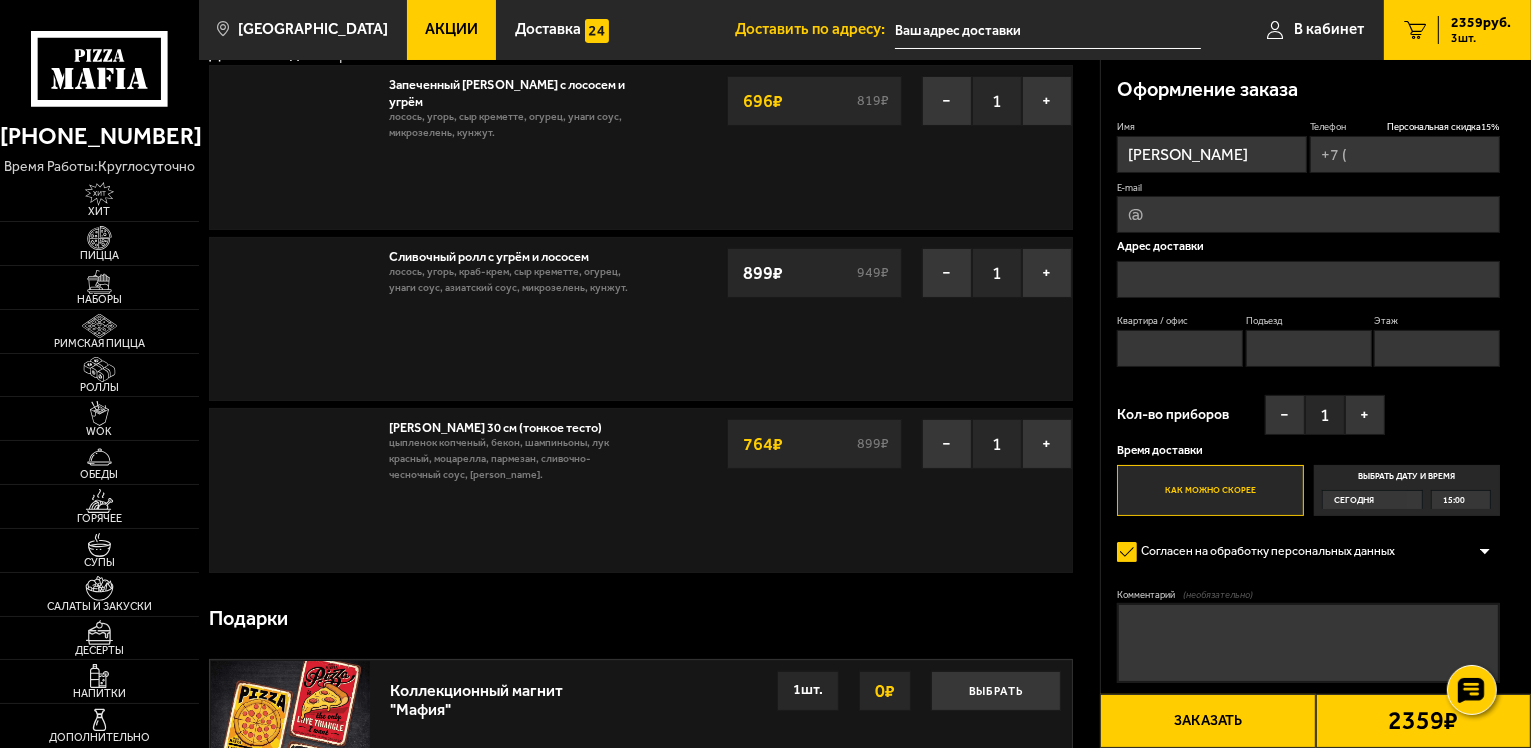 scroll, scrollTop: 0, scrollLeft: 0, axis: both 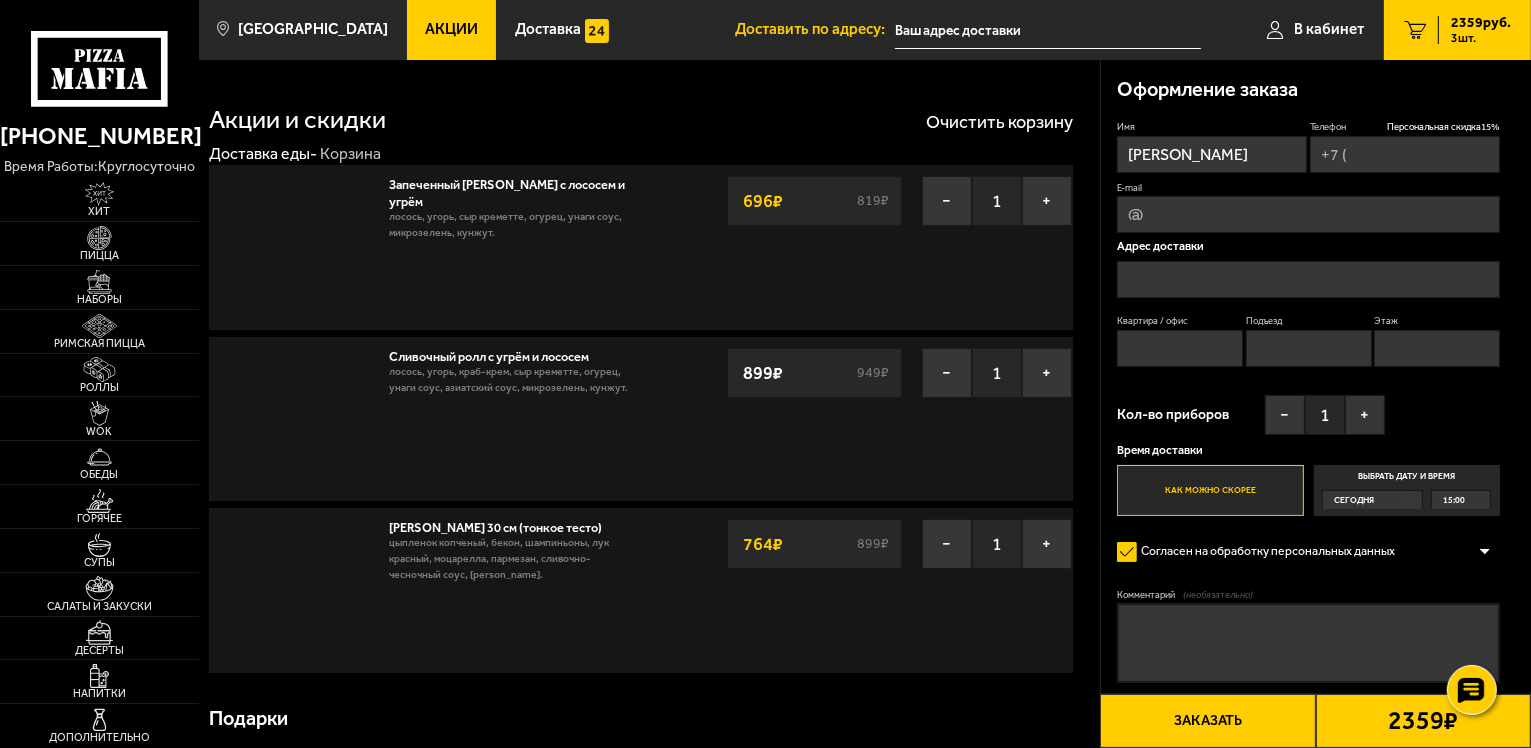 type on "[PHONE_NUMBER]" 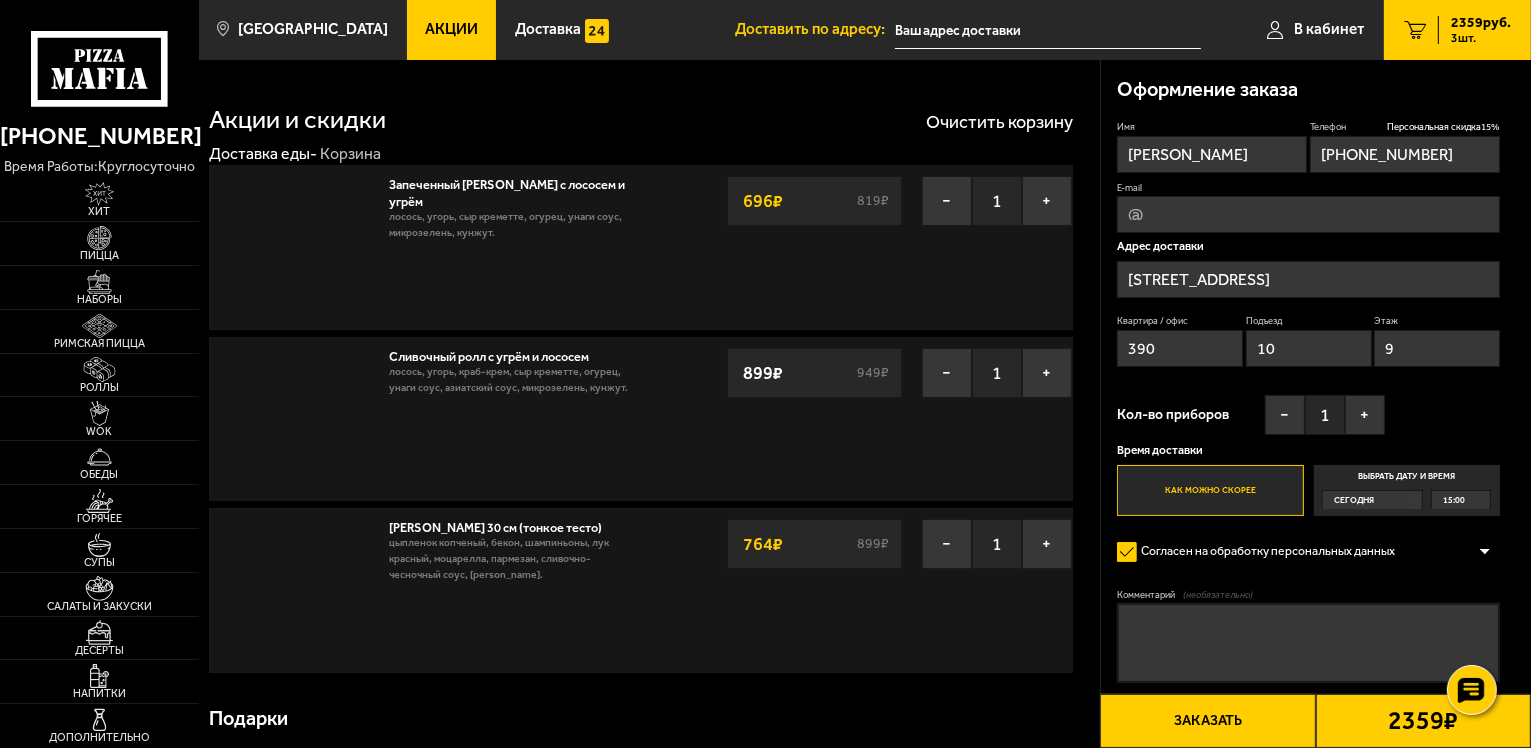 type on "[STREET_ADDRESS]" 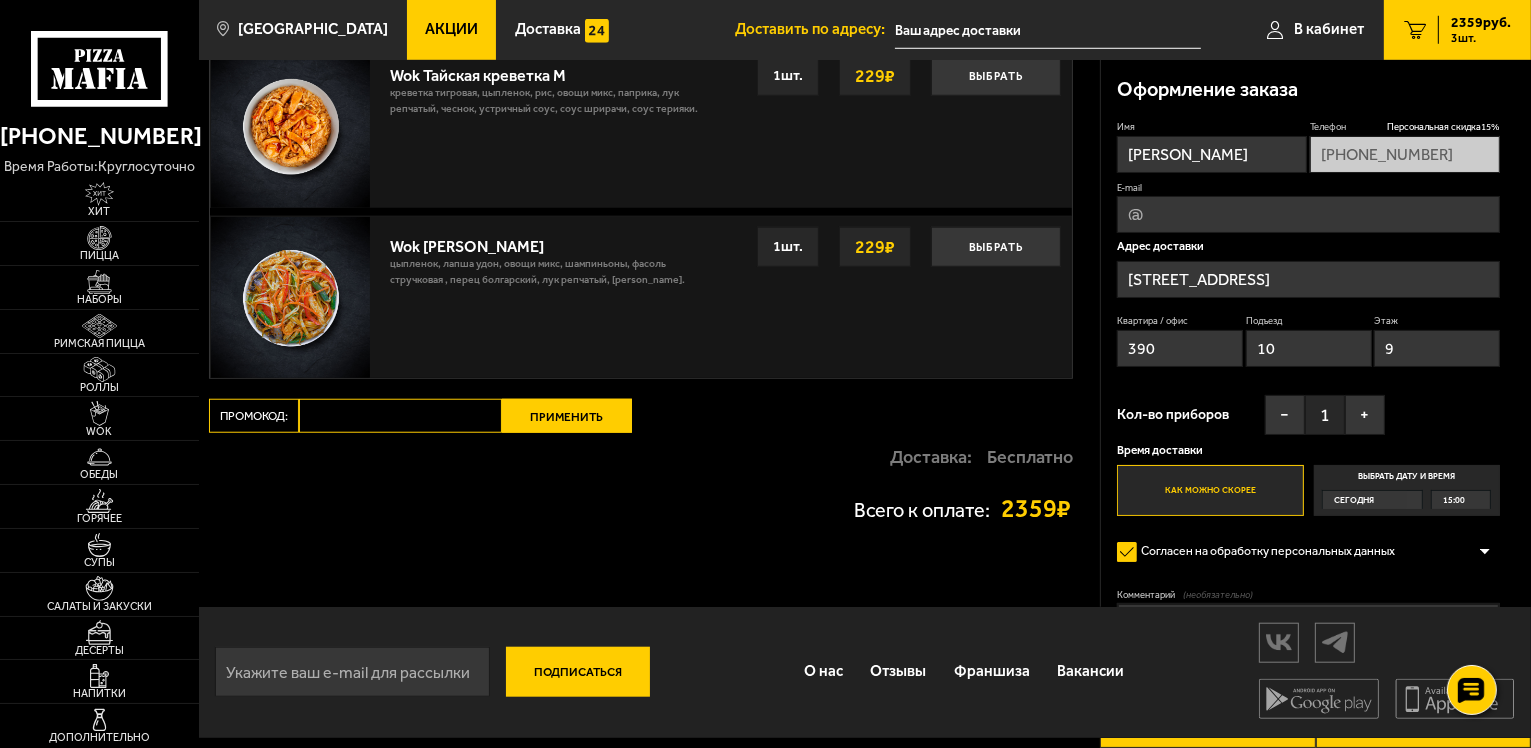 scroll, scrollTop: 1689, scrollLeft: 0, axis: vertical 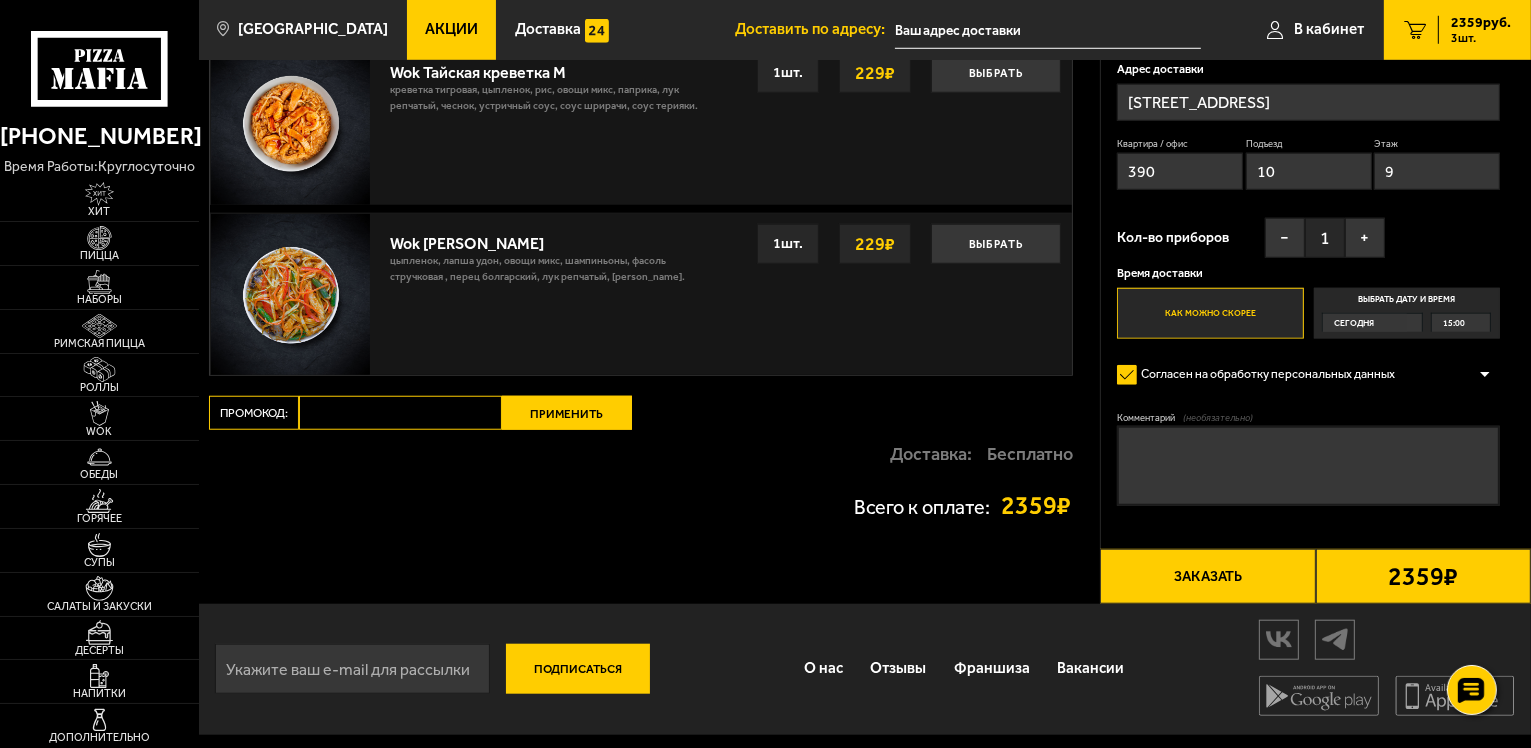 click on "Промокод:" at bounding box center [400, 413] 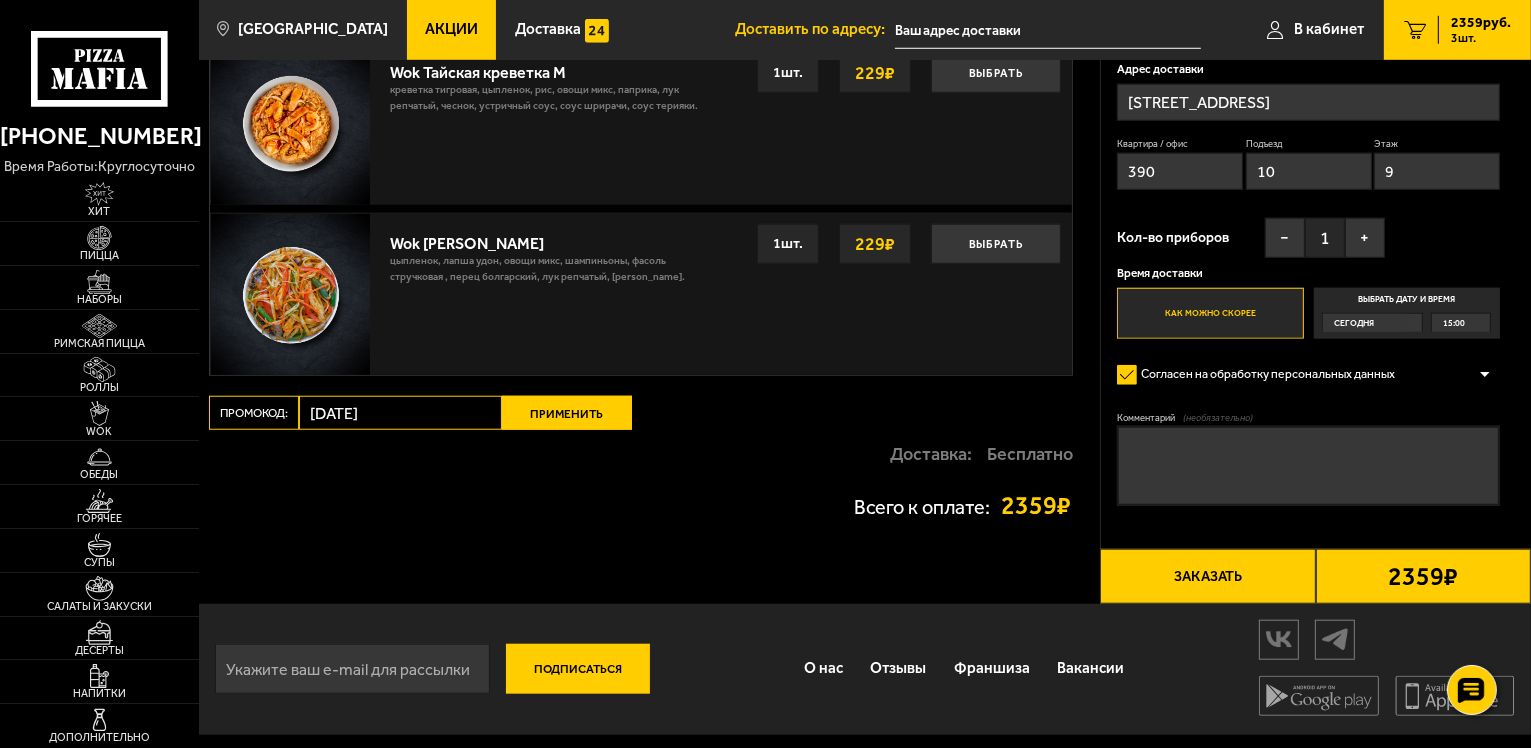 type on "[DATE]" 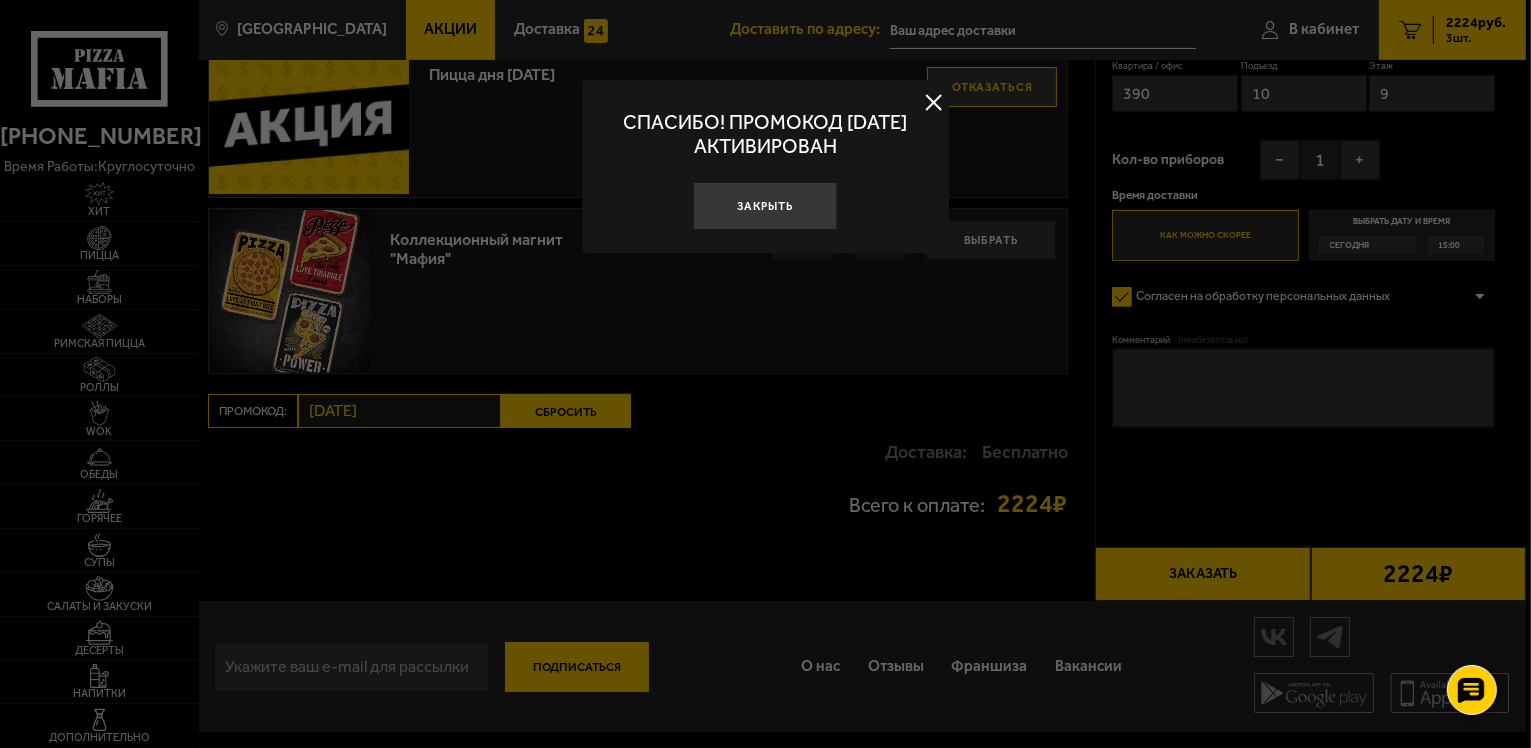 scroll, scrollTop: 625, scrollLeft: 0, axis: vertical 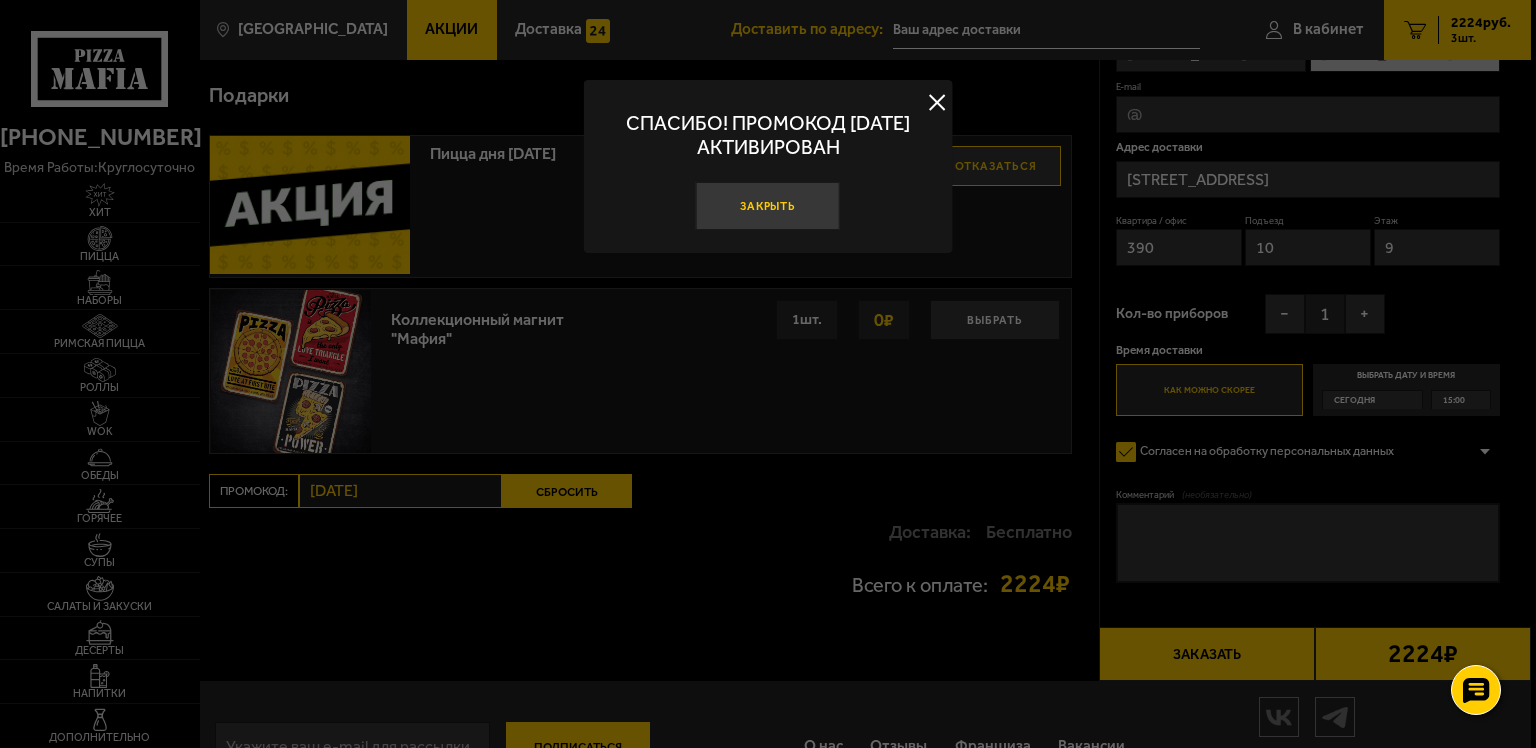 click on "Закрыть" at bounding box center (768, 206) 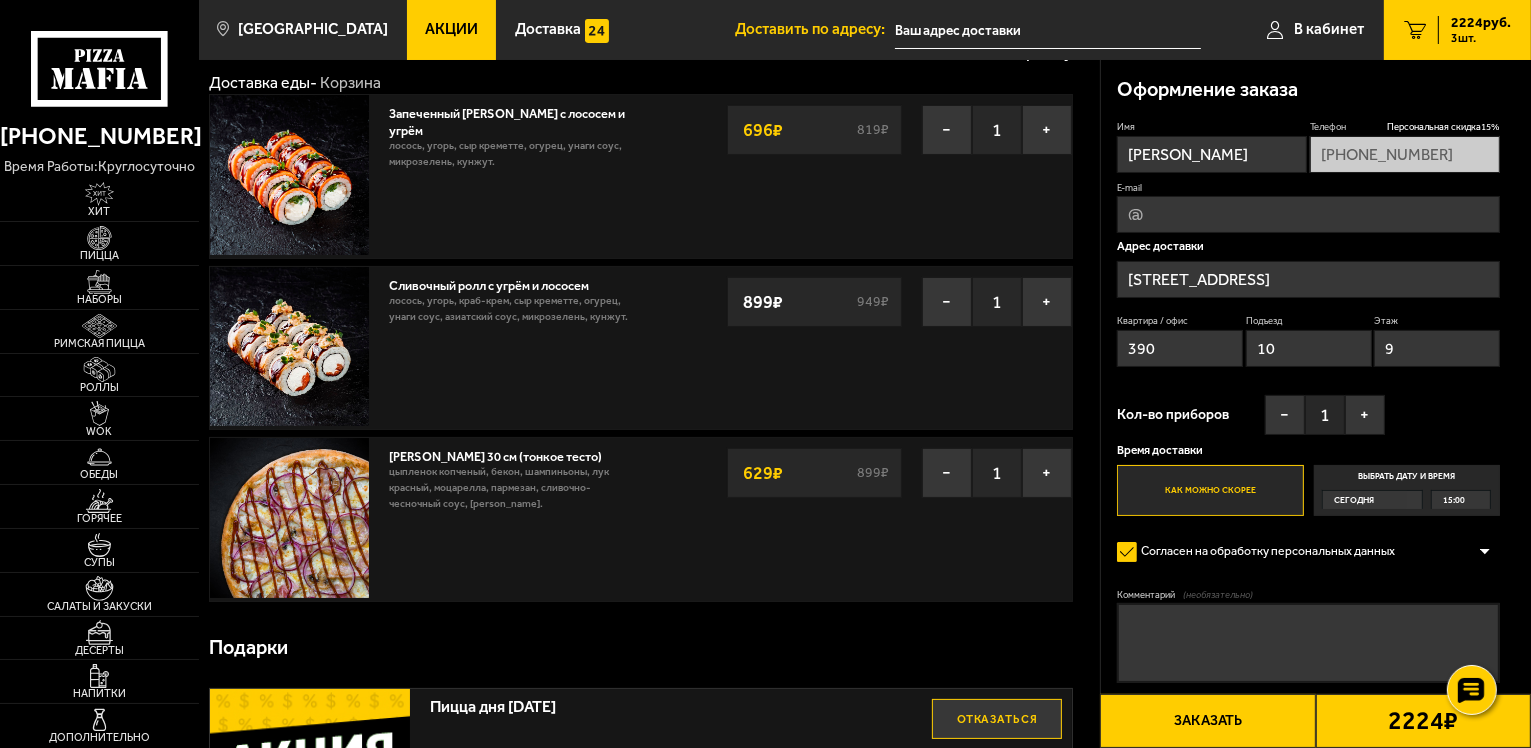 scroll, scrollTop: 25, scrollLeft: 0, axis: vertical 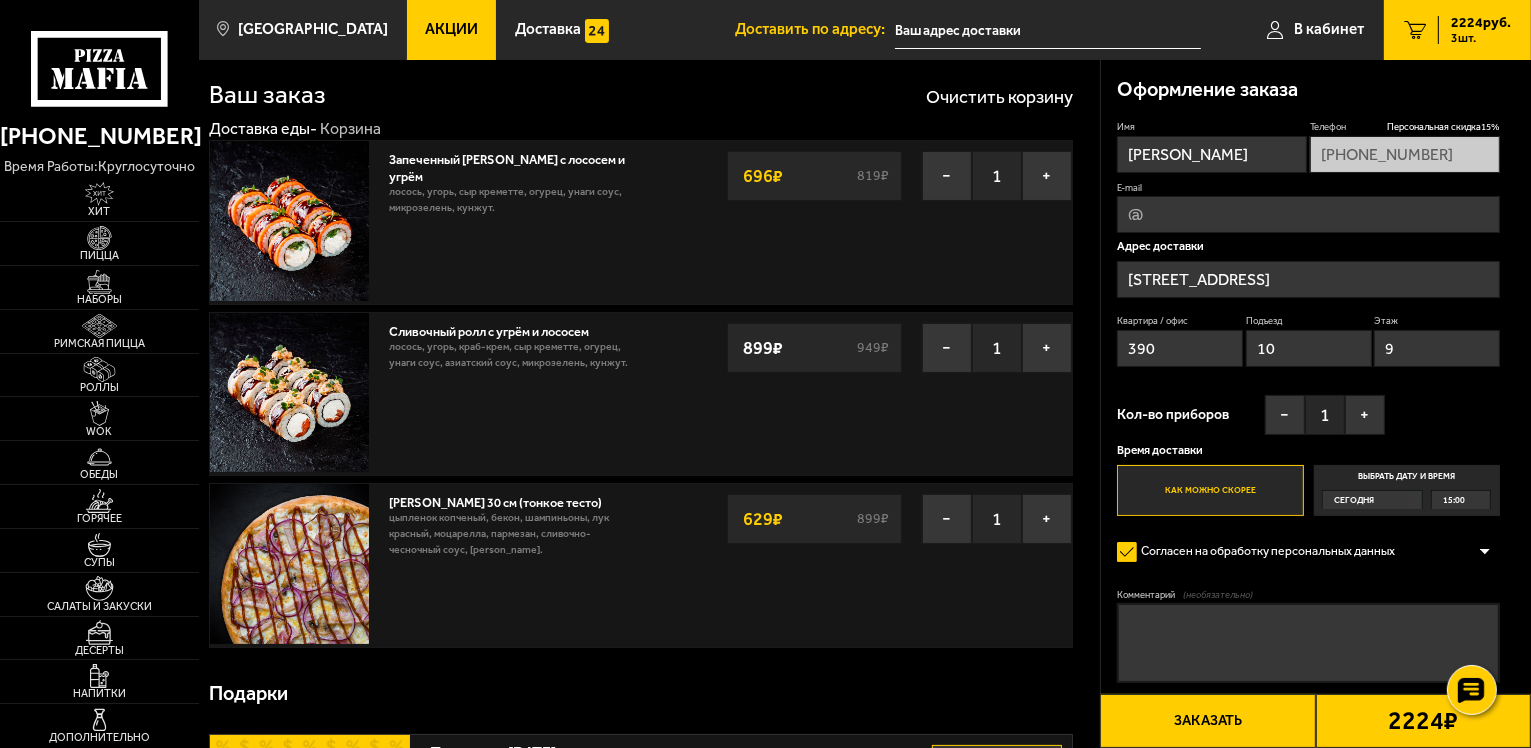 click on "15:00" at bounding box center (1461, 500) 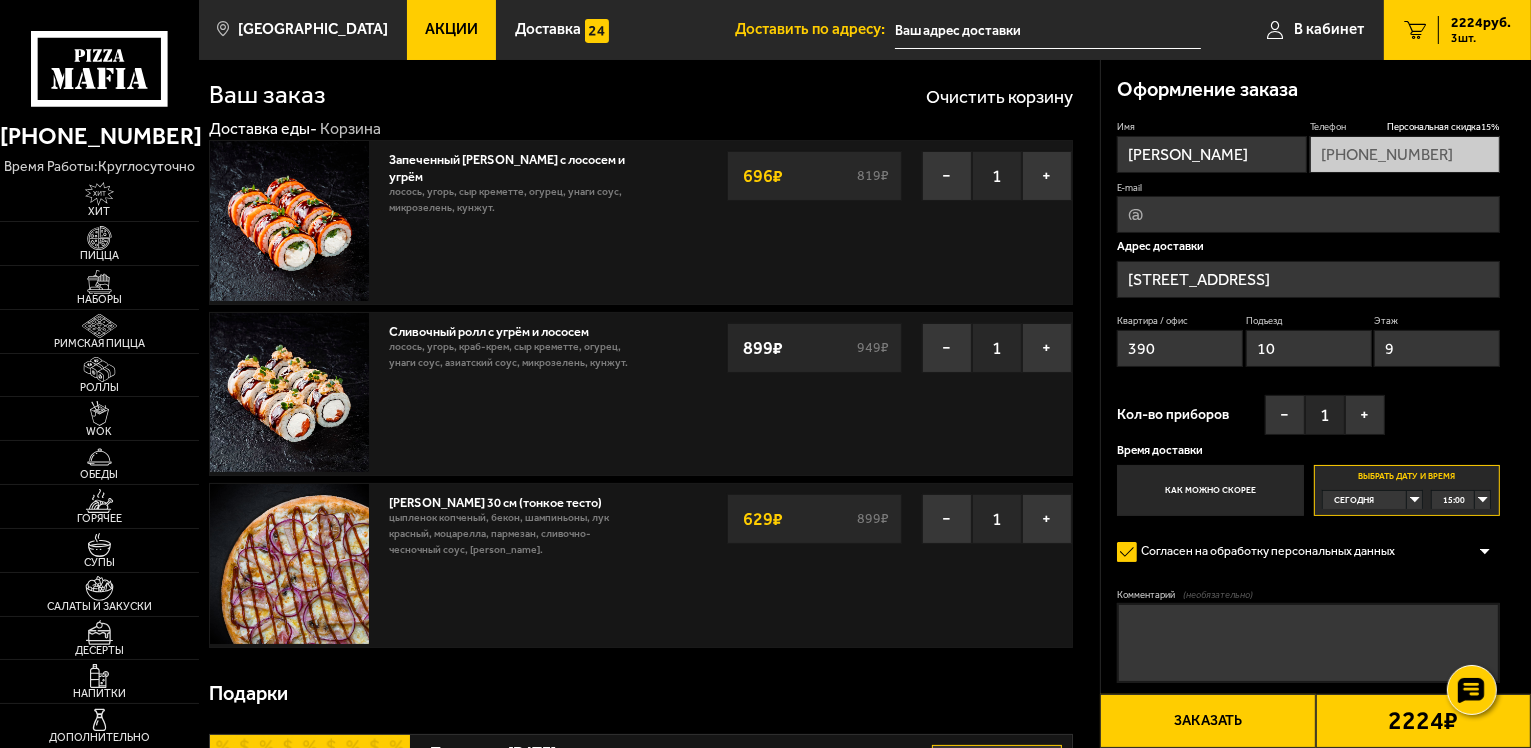 click on "15:00" at bounding box center [1461, 500] 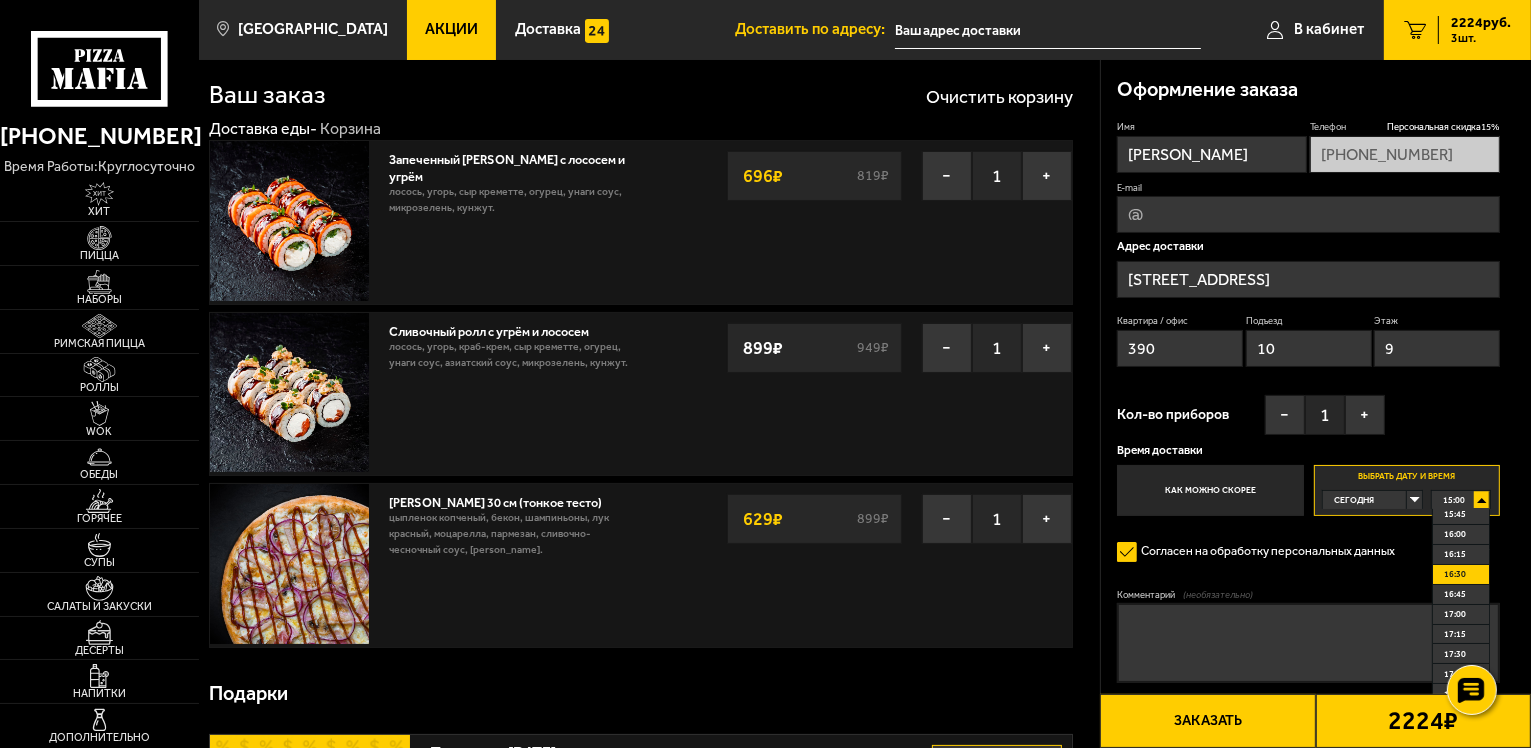 scroll, scrollTop: 100, scrollLeft: 0, axis: vertical 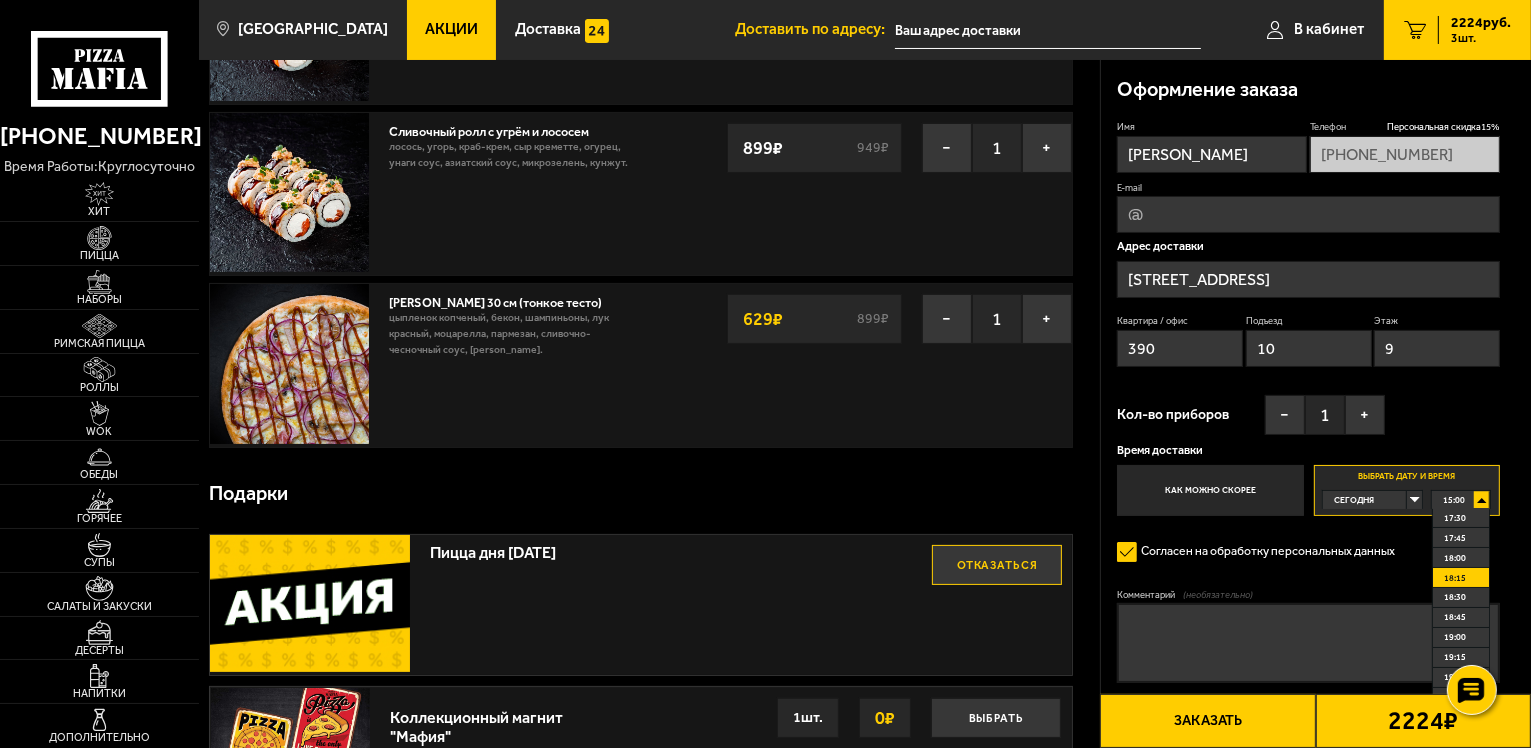 click on "18:15" at bounding box center (1461, 578) 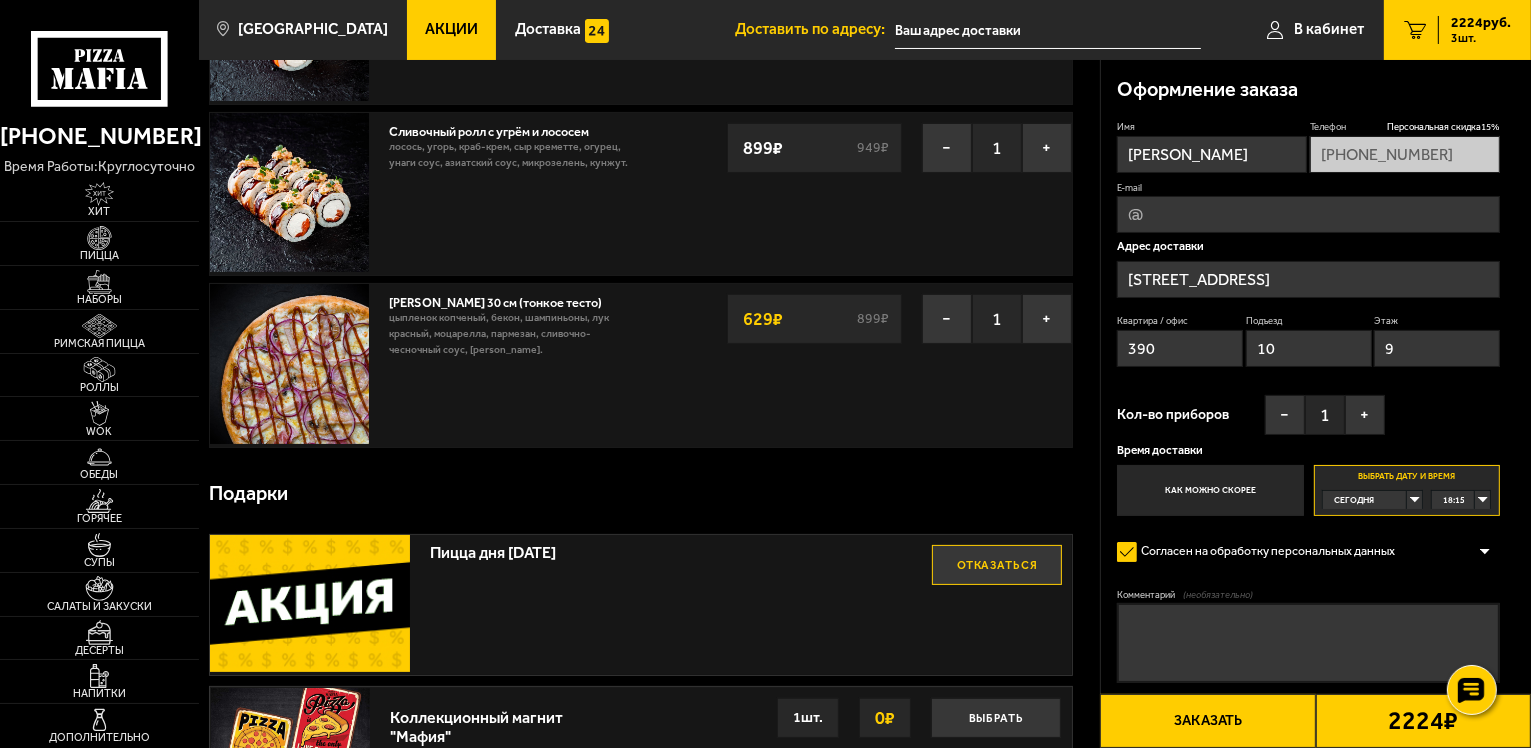 click on "Подарки" at bounding box center (641, 494) 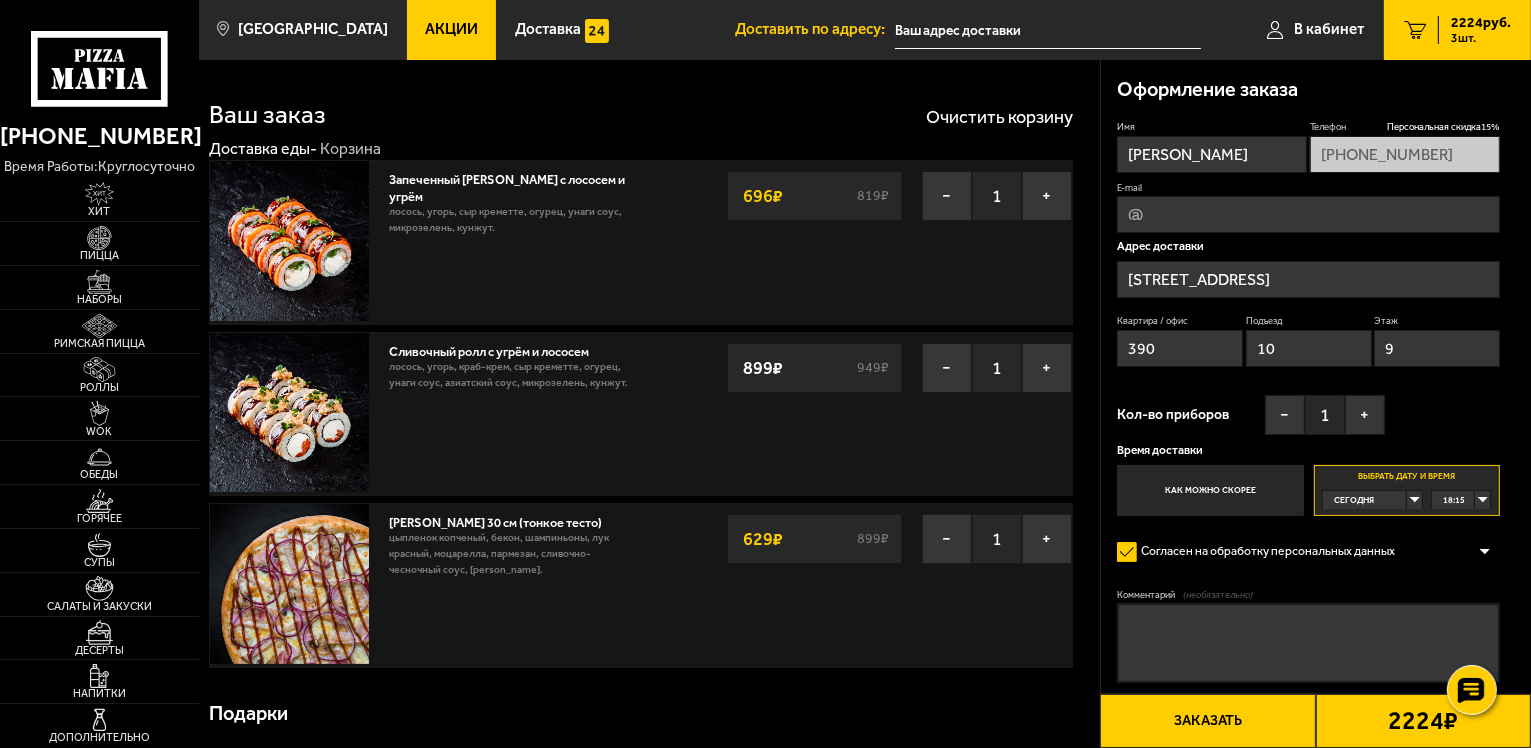 scroll, scrollTop: 0, scrollLeft: 0, axis: both 